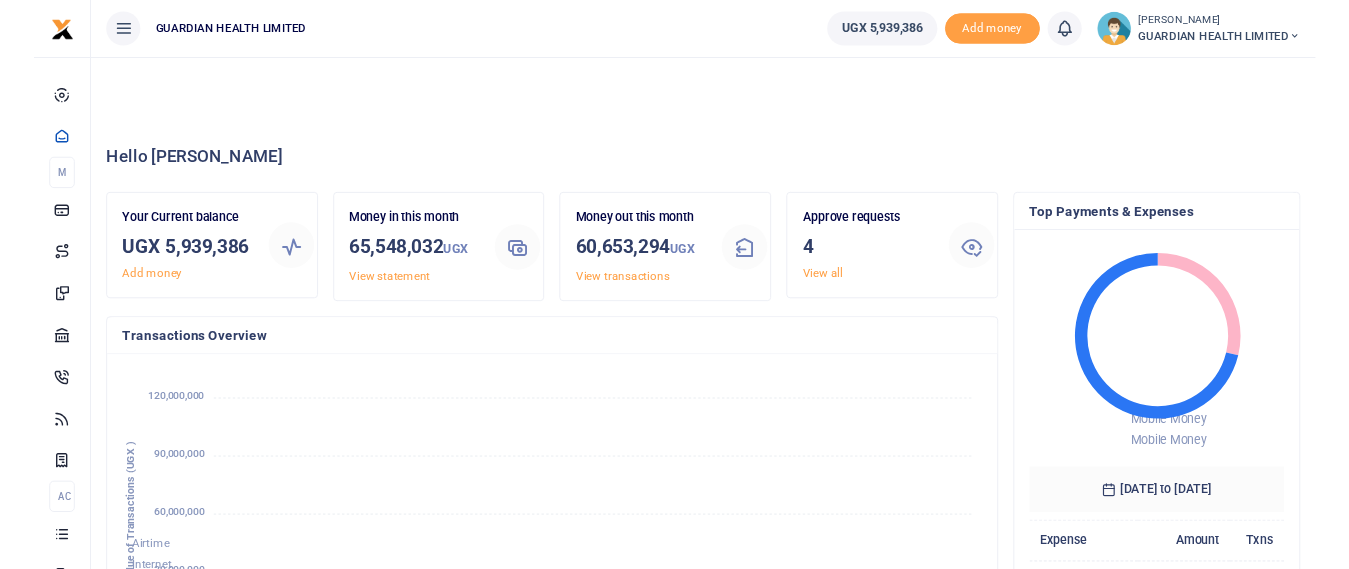 scroll, scrollTop: 0, scrollLeft: 0, axis: both 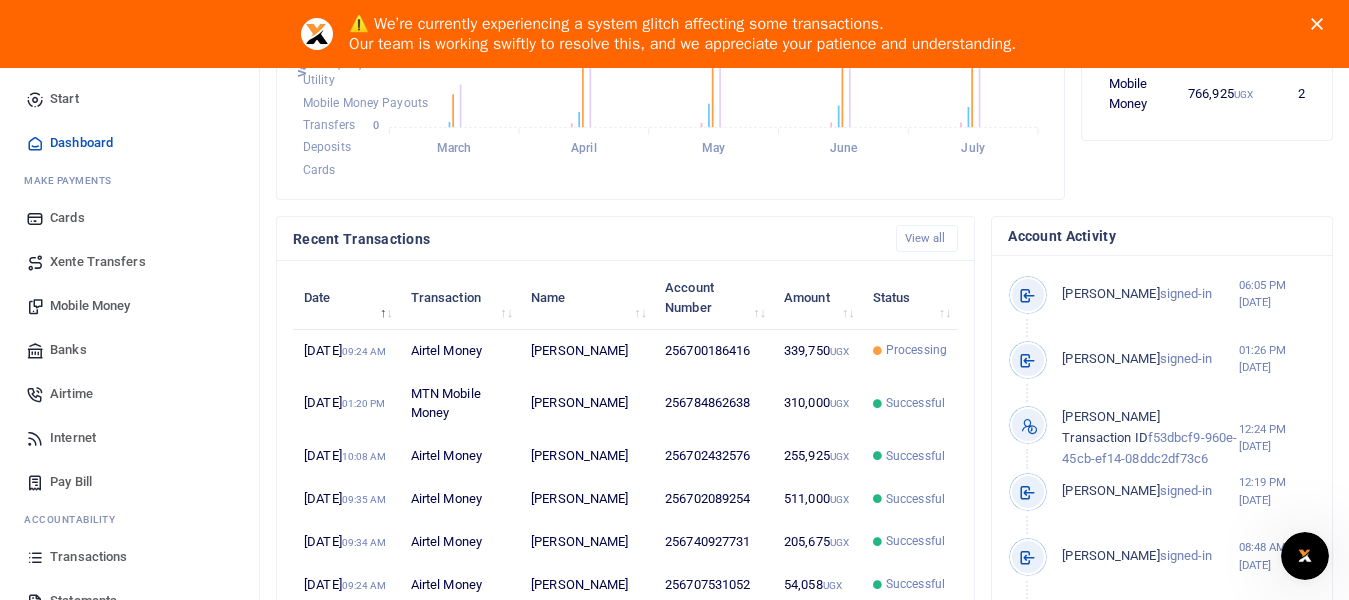 click on "Mobile Money" at bounding box center [90, 306] 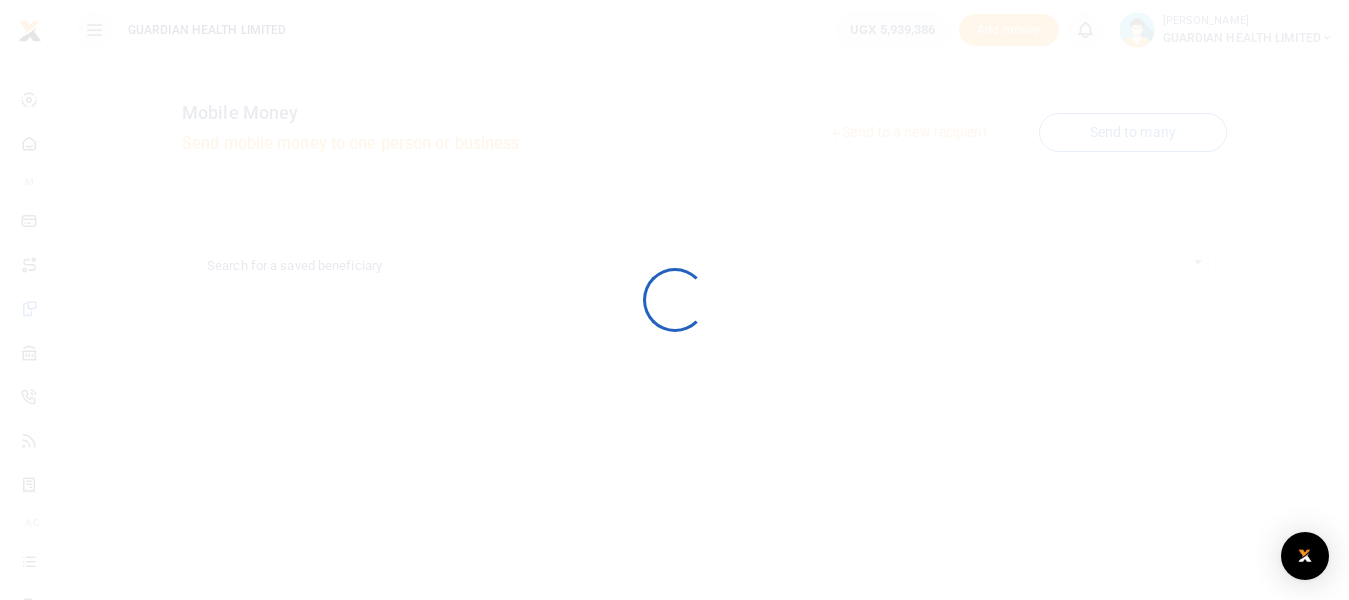 scroll, scrollTop: 0, scrollLeft: 0, axis: both 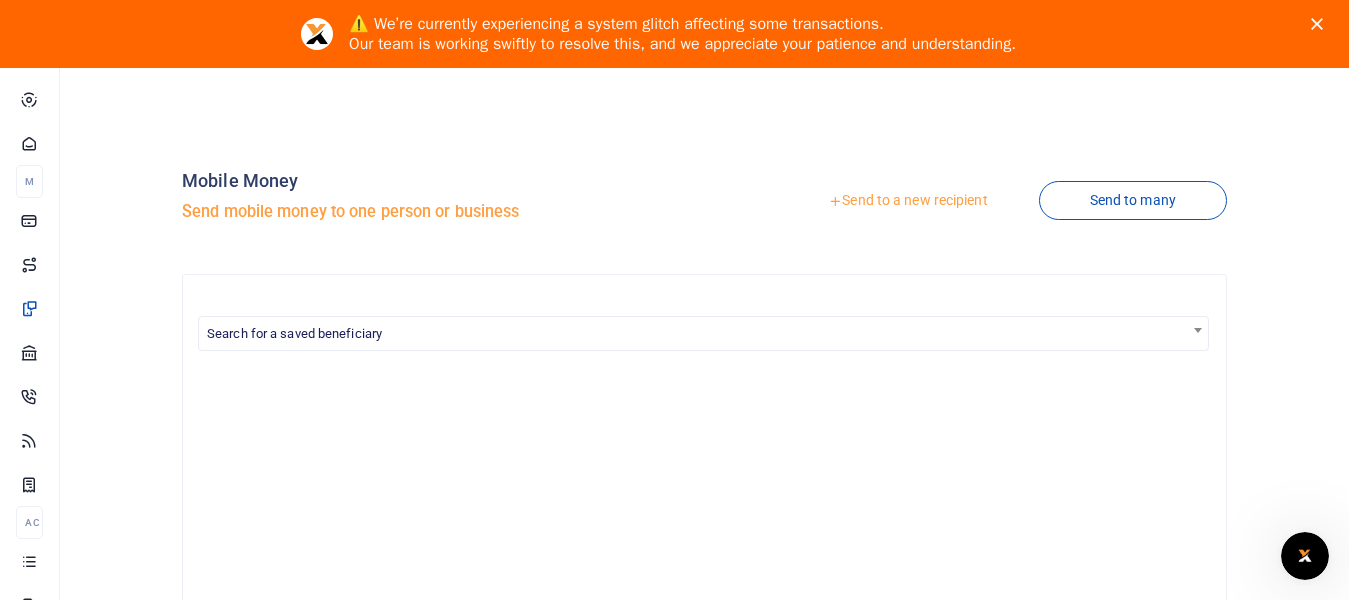 click at bounding box center [674, 300] 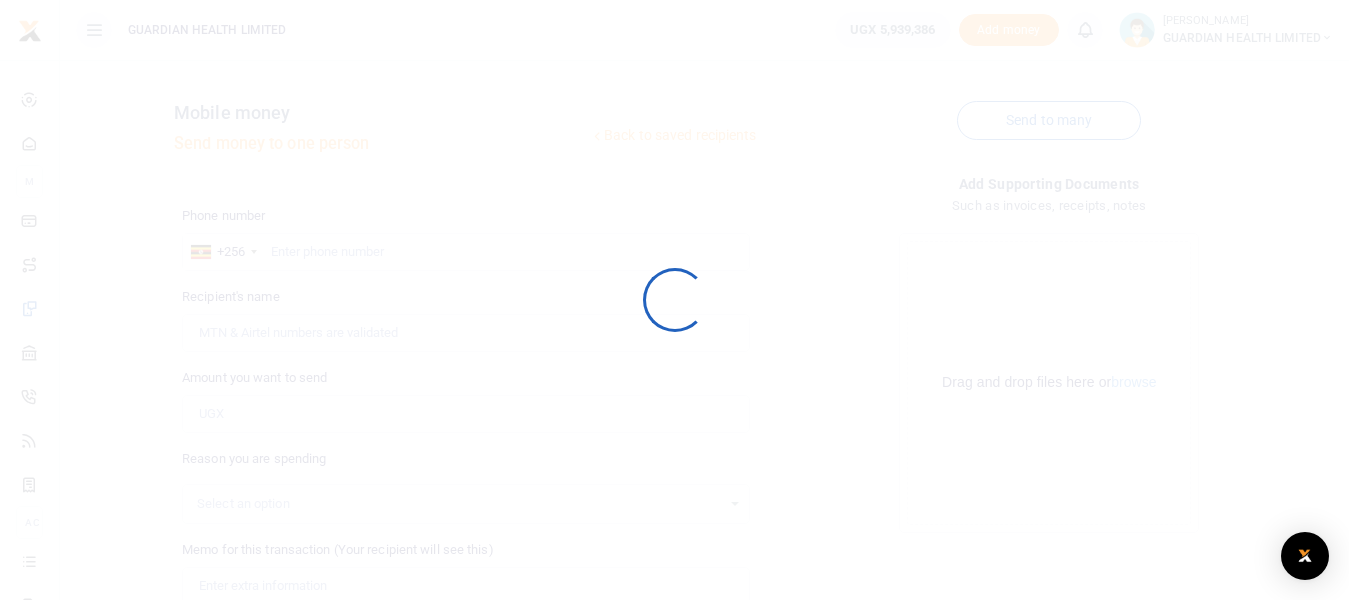 scroll, scrollTop: 0, scrollLeft: 0, axis: both 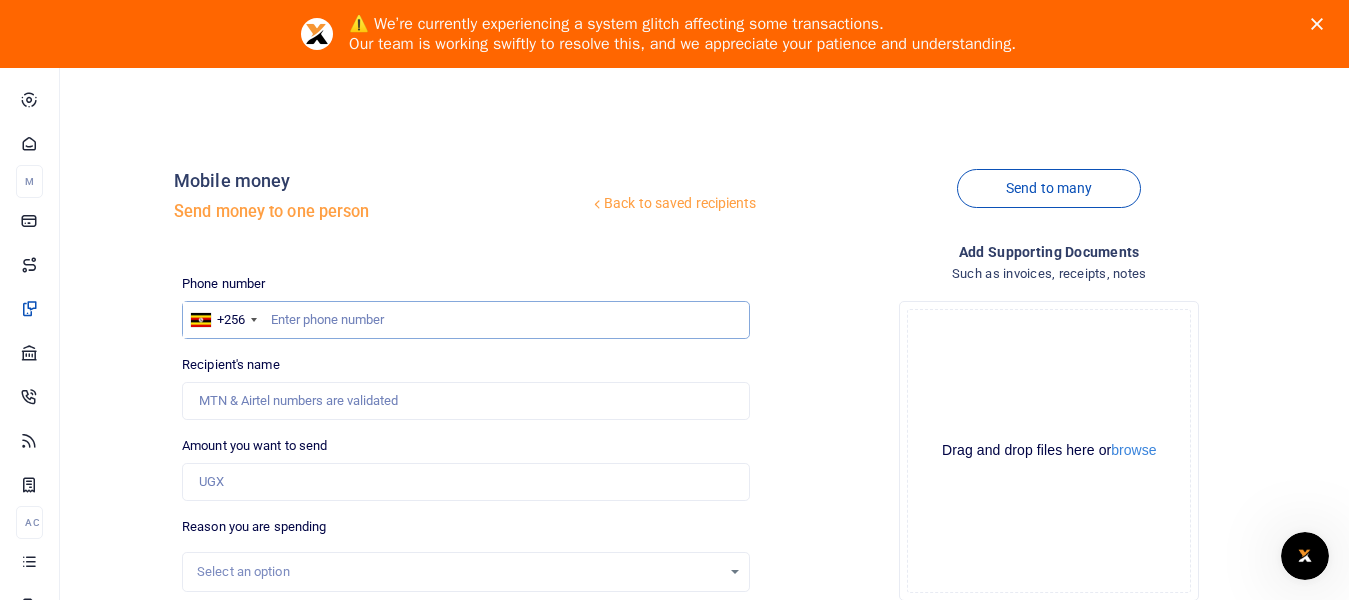 paste on "0786852636" 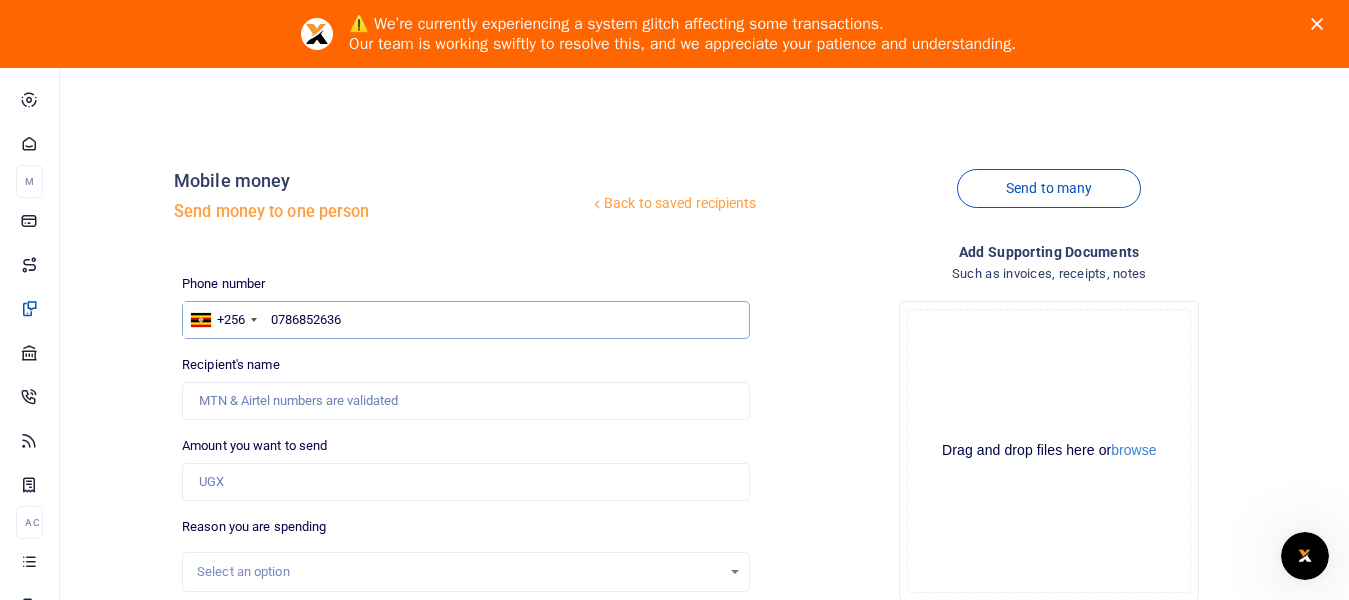 click on "0786852636" at bounding box center (465, 320) 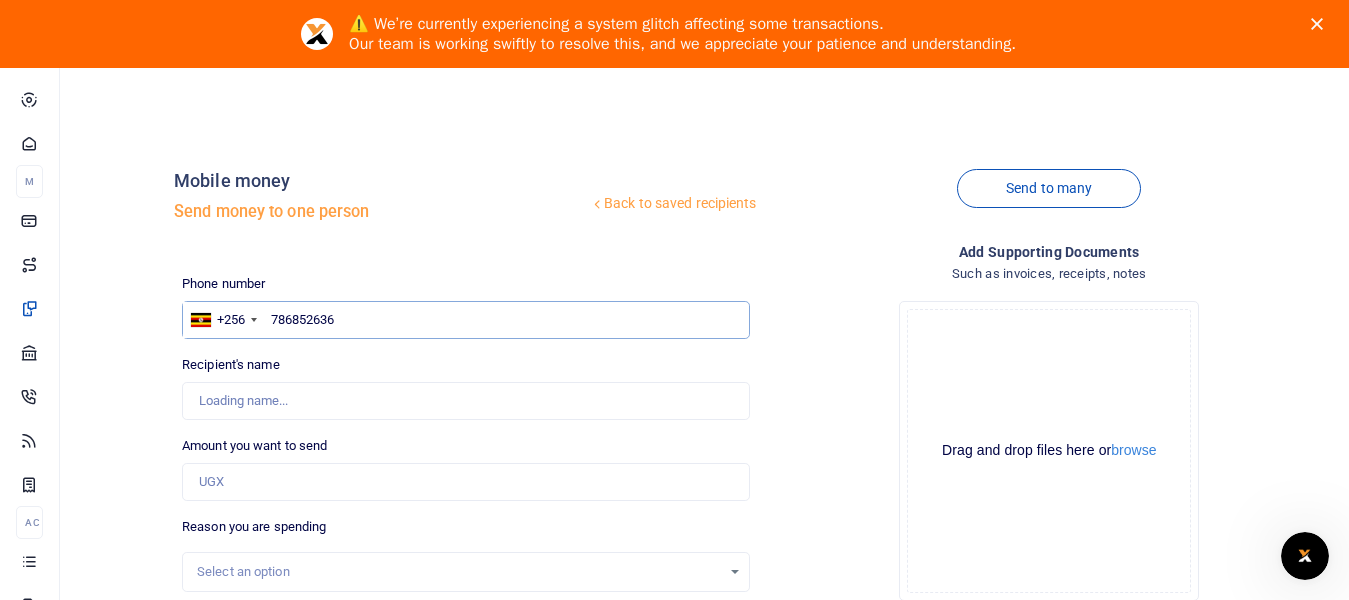type on "786852636" 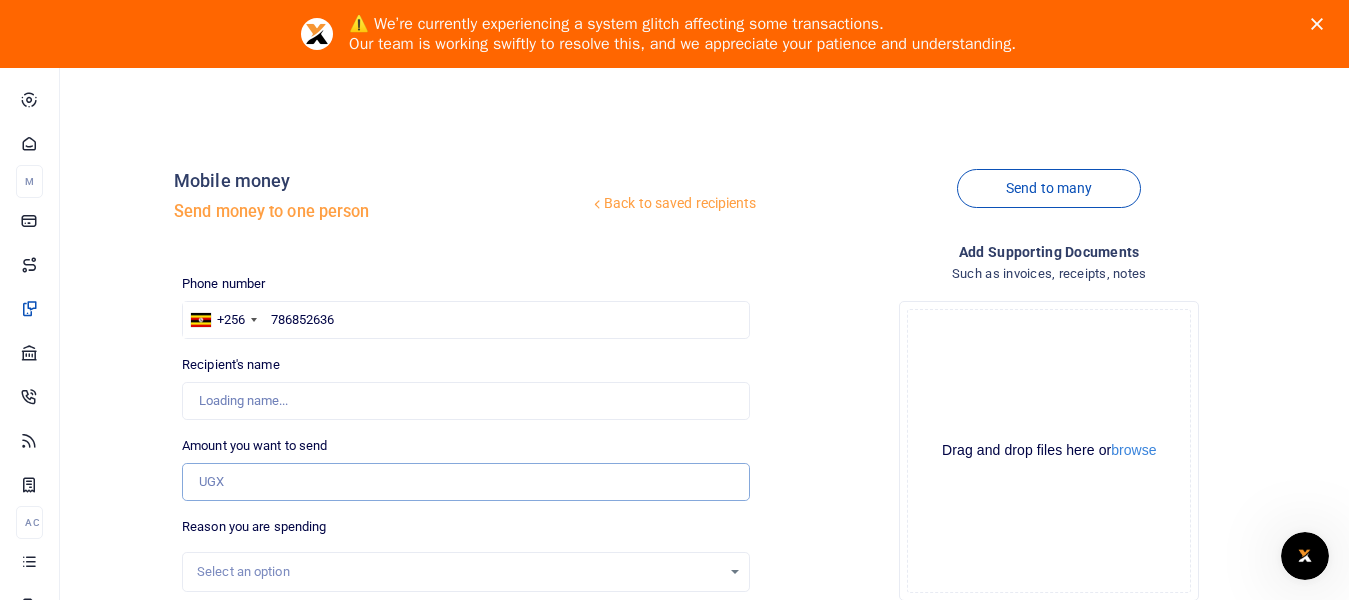 click on "Amount you want to send" at bounding box center (465, 482) 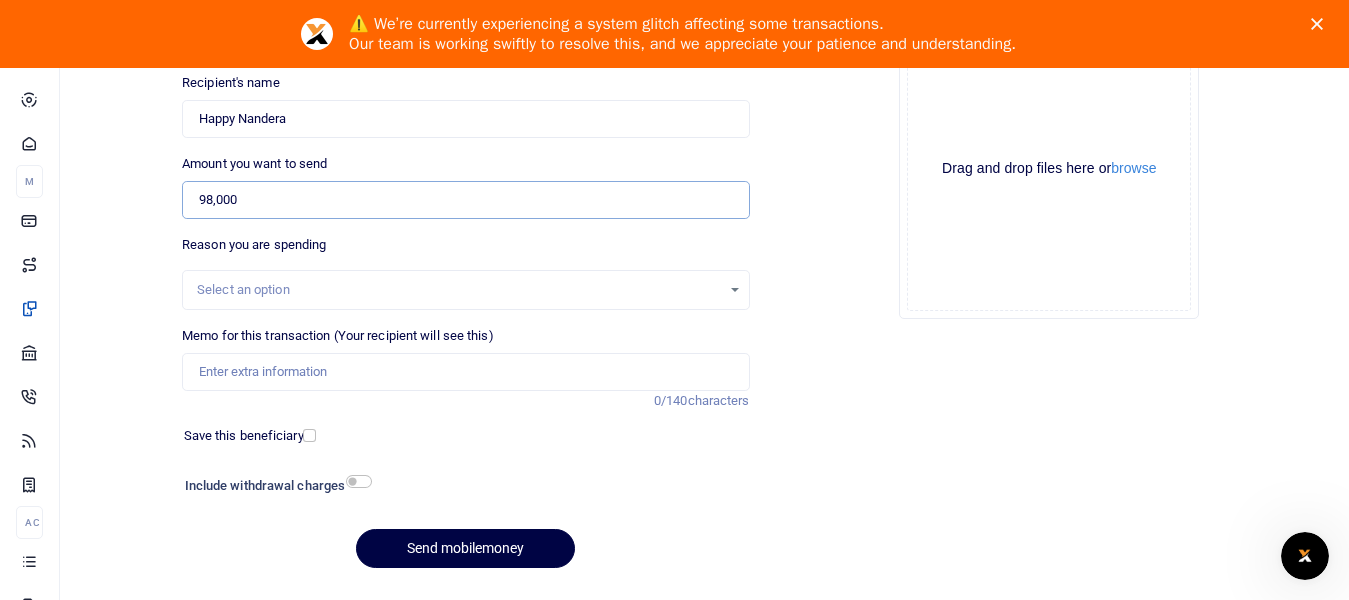 scroll, scrollTop: 300, scrollLeft: 0, axis: vertical 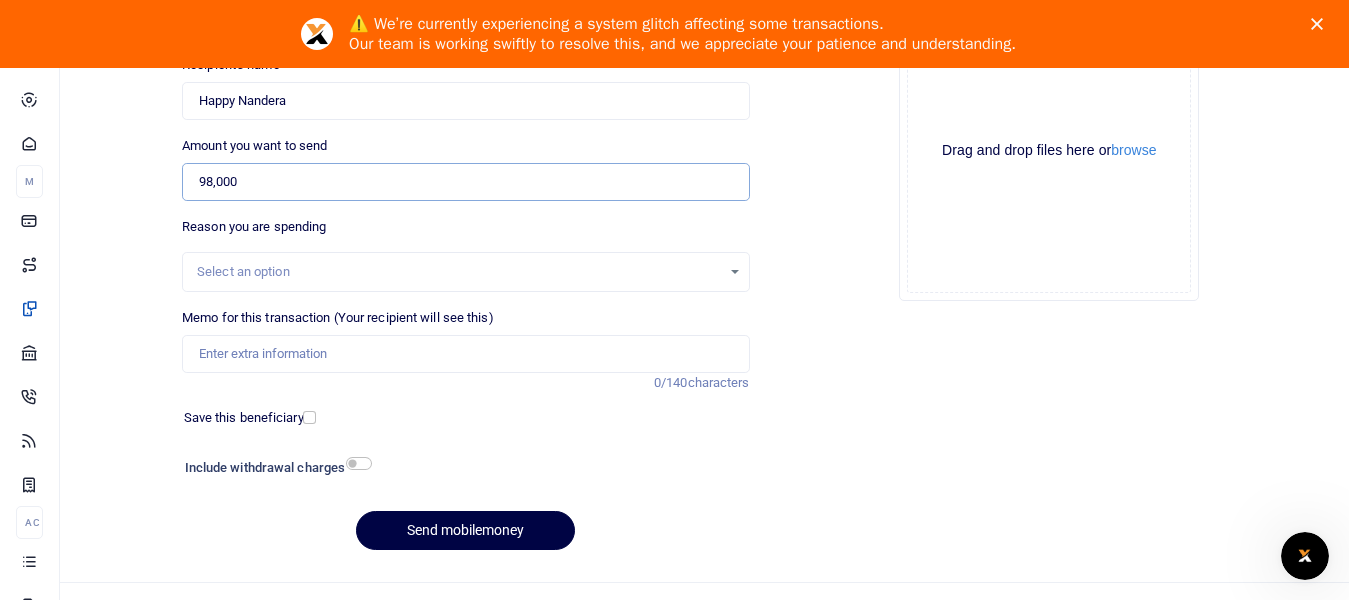 type on "98,000" 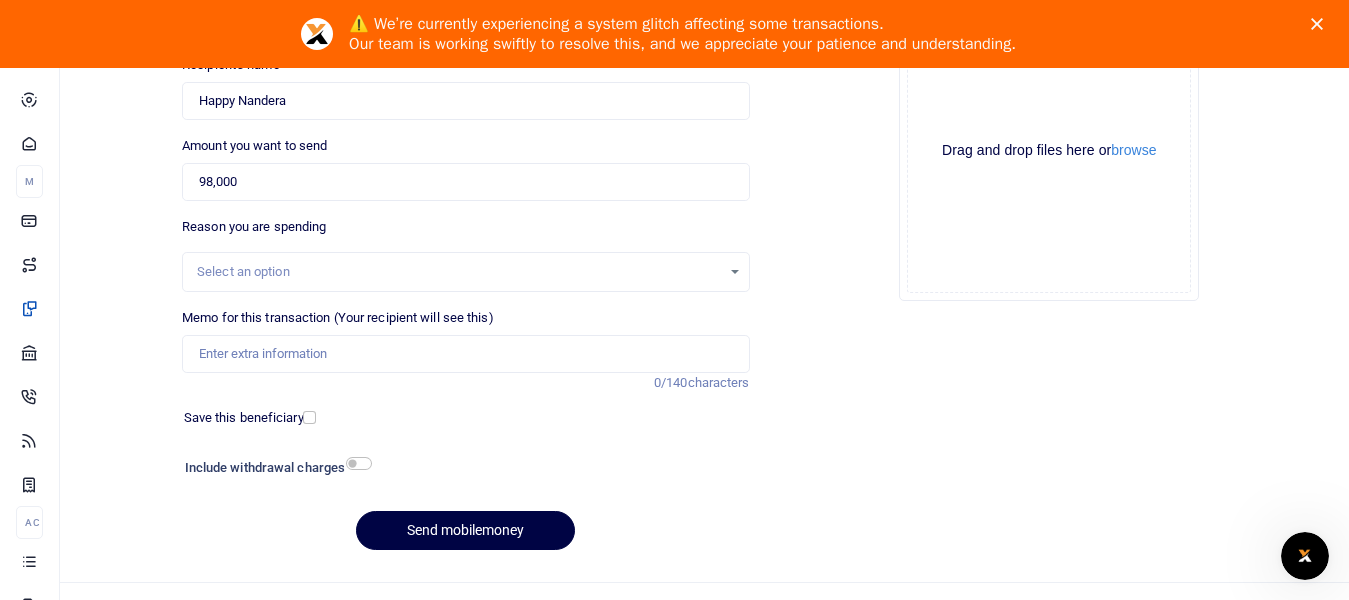 click on "Select an option" at bounding box center (458, 272) 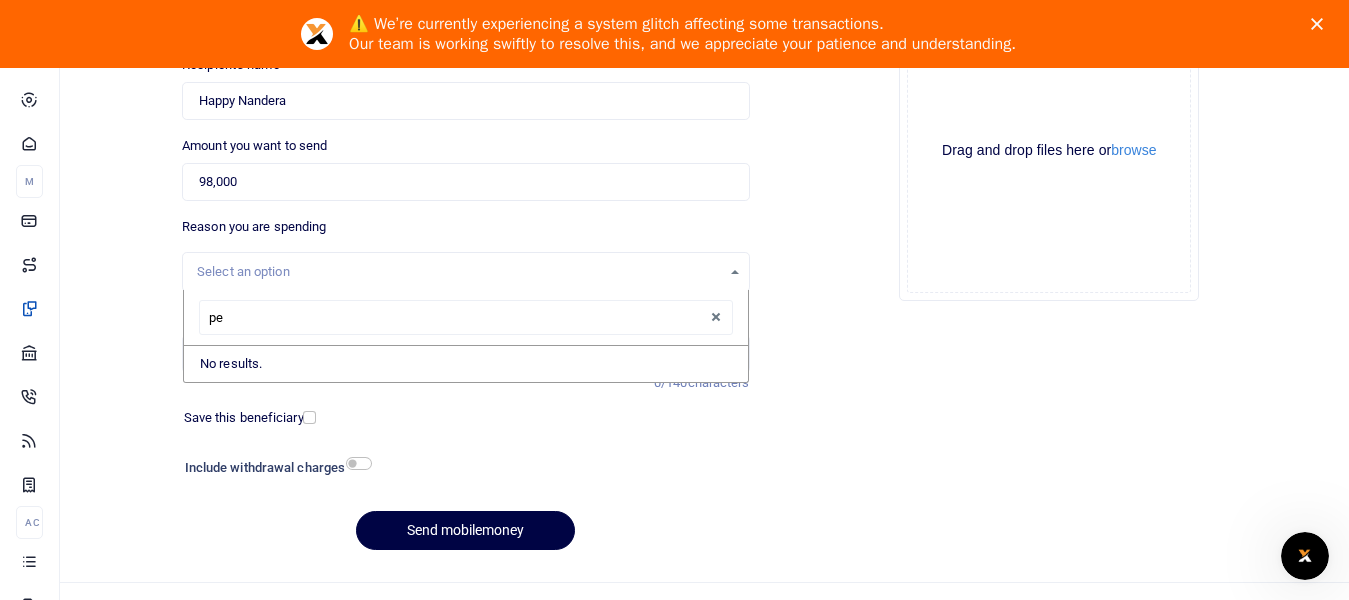 type on "p" 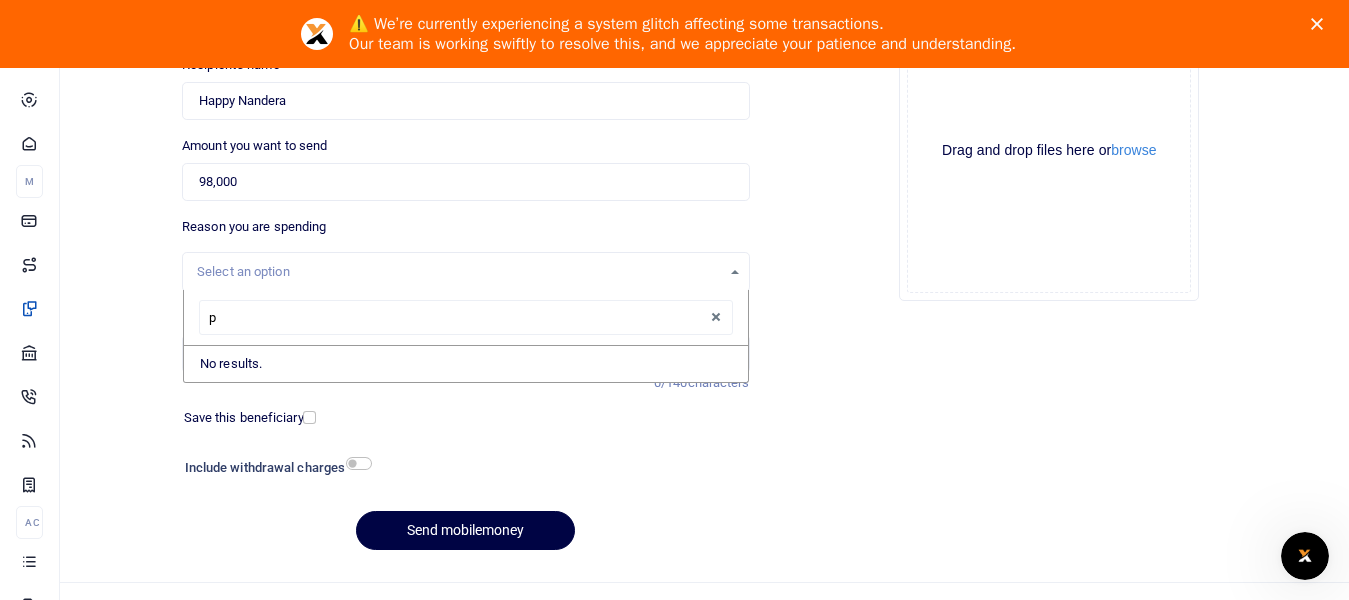 type 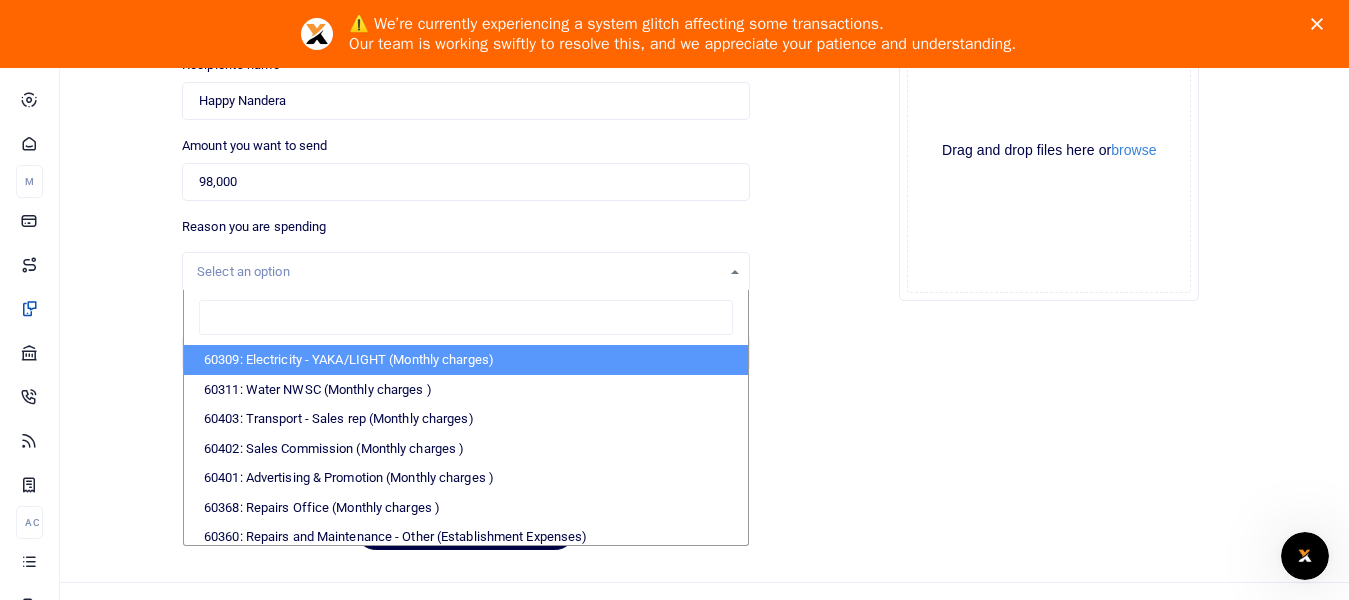 click on "Add supporting Documents
Such as invoices, receipts, notes
Drop your files here Drag and drop files here or  browse Powered by  Uppy" at bounding box center [1049, 254] 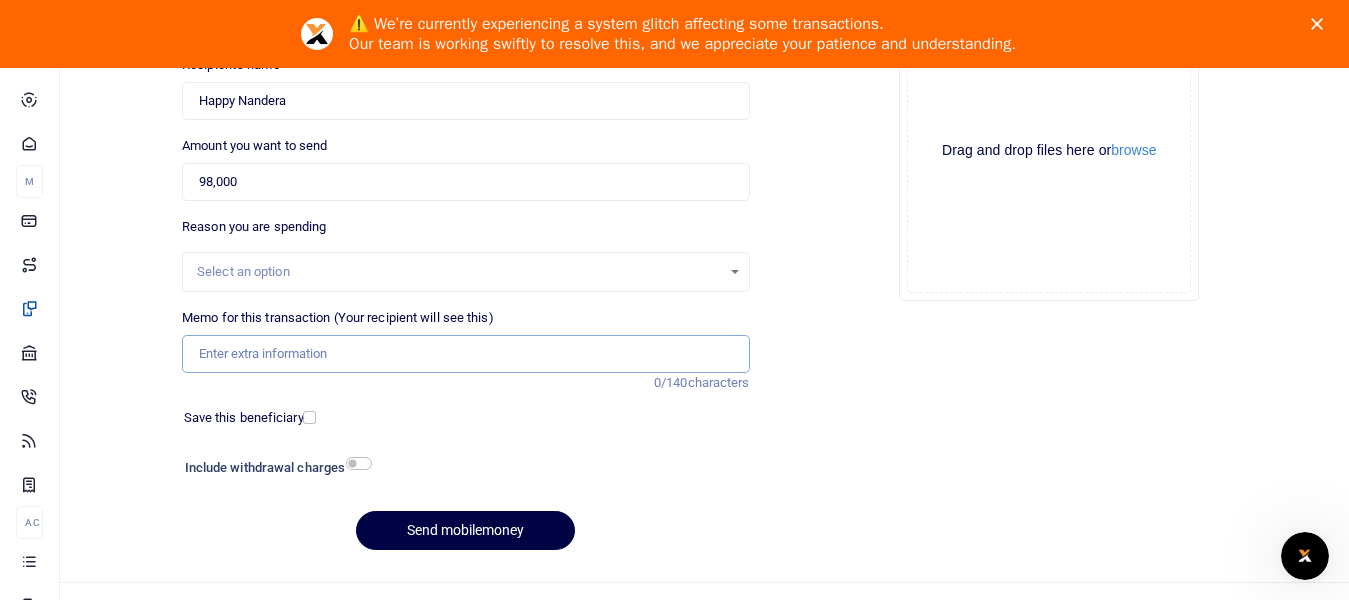 click on "Memo for this transaction (Your recipient will see this)" at bounding box center (465, 354) 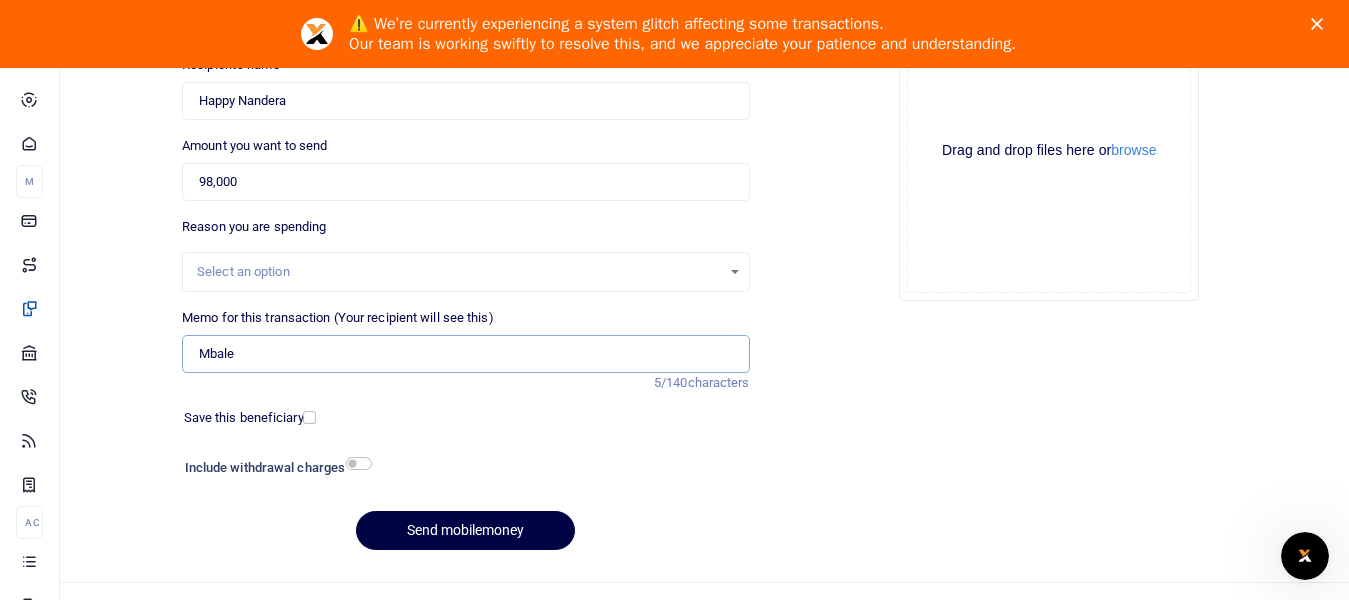 type on "Mbale Petty cash" 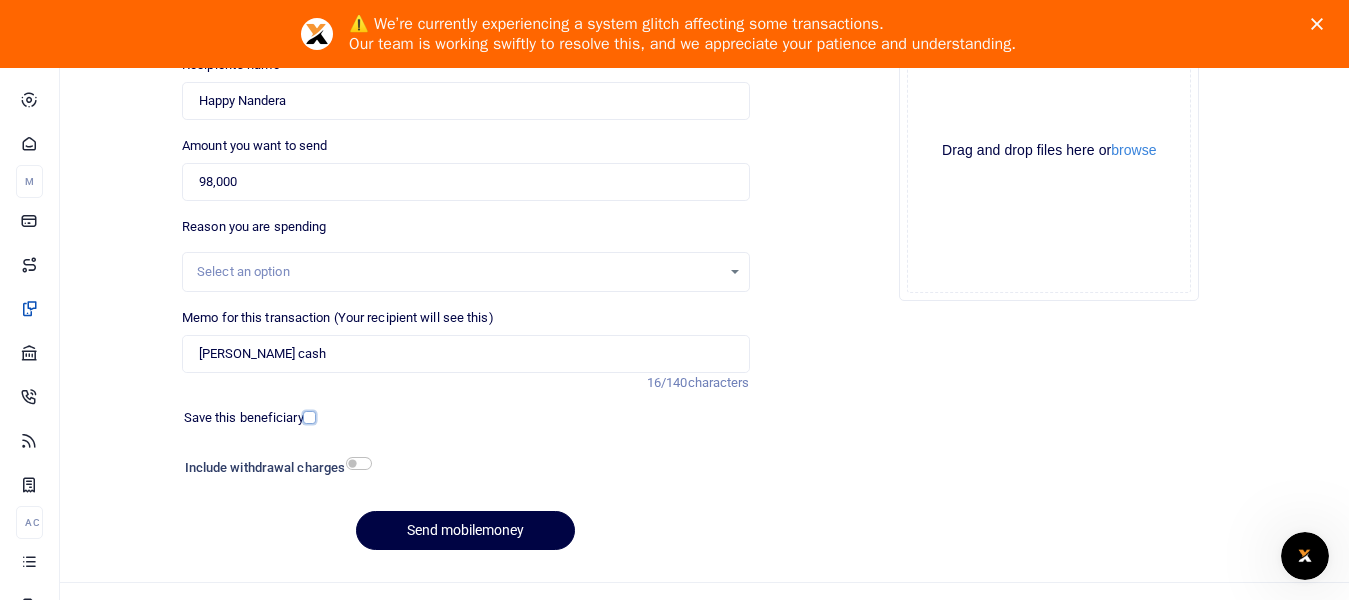 drag, startPoint x: 311, startPoint y: 421, endPoint x: 312, endPoint y: 431, distance: 10.049875 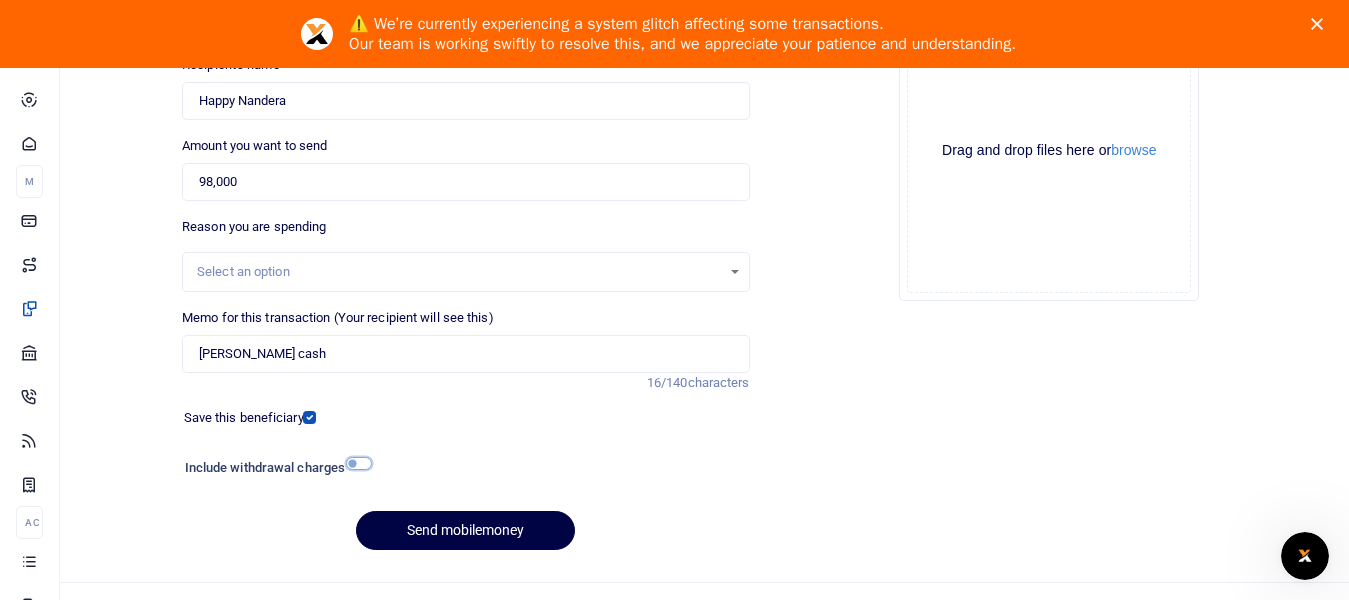 click at bounding box center [359, 463] 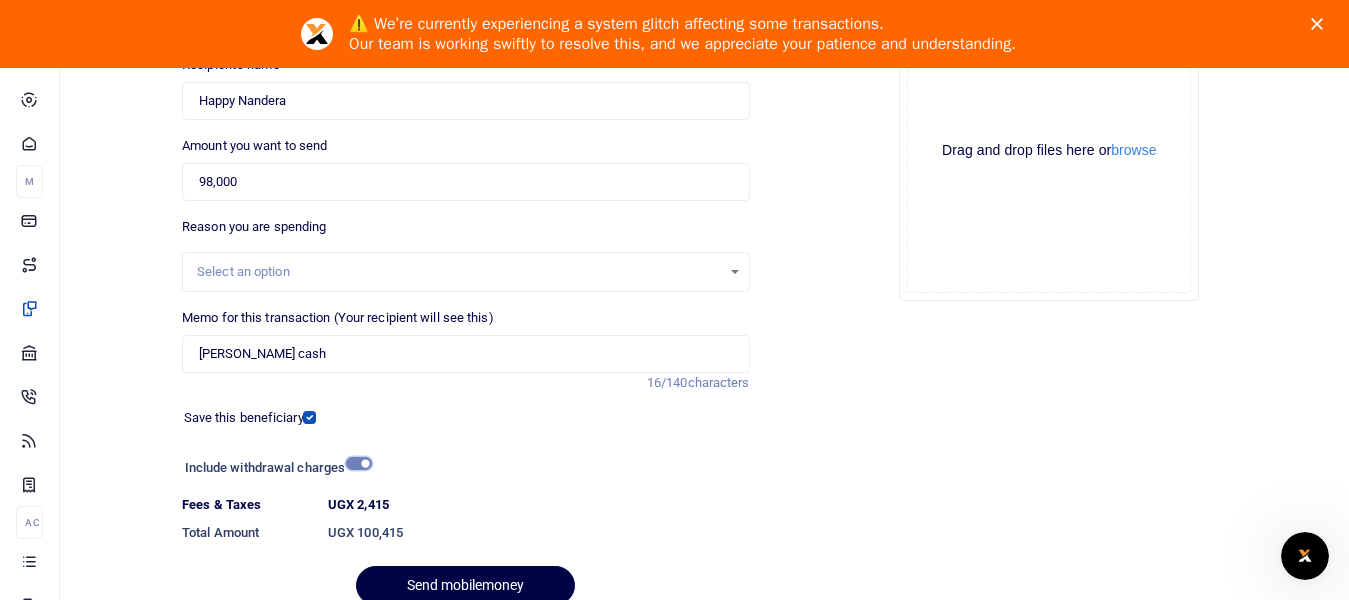 scroll, scrollTop: 389, scrollLeft: 0, axis: vertical 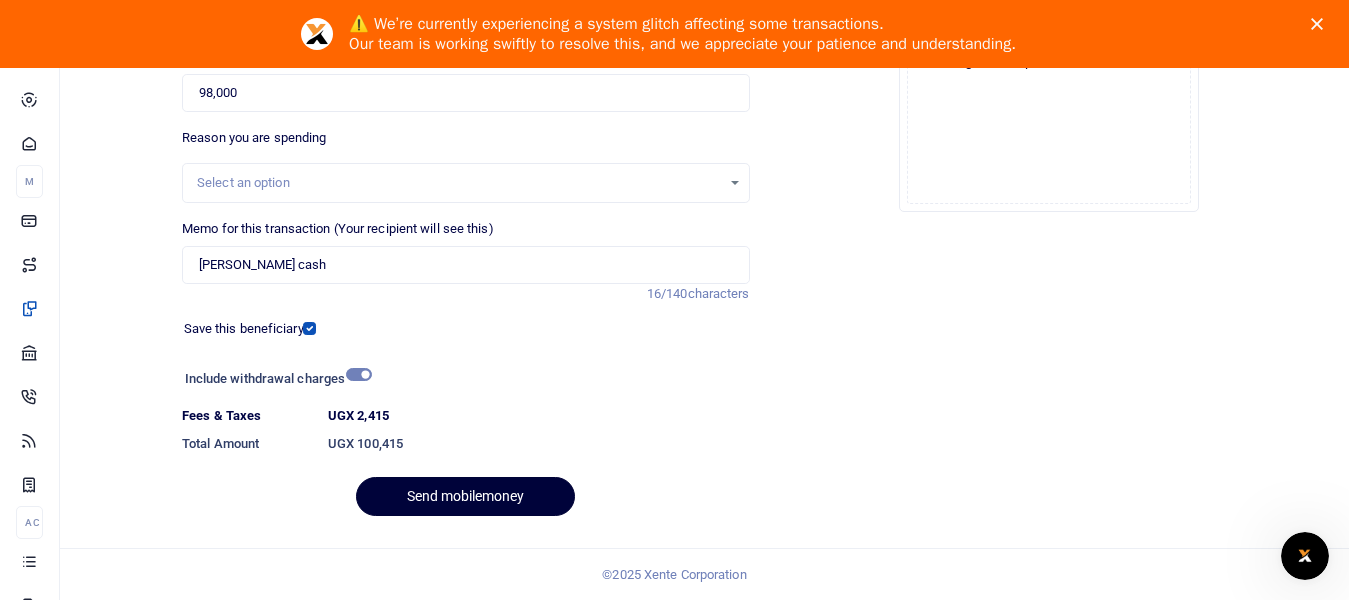 click on "Send mobilemoney" at bounding box center [465, 496] 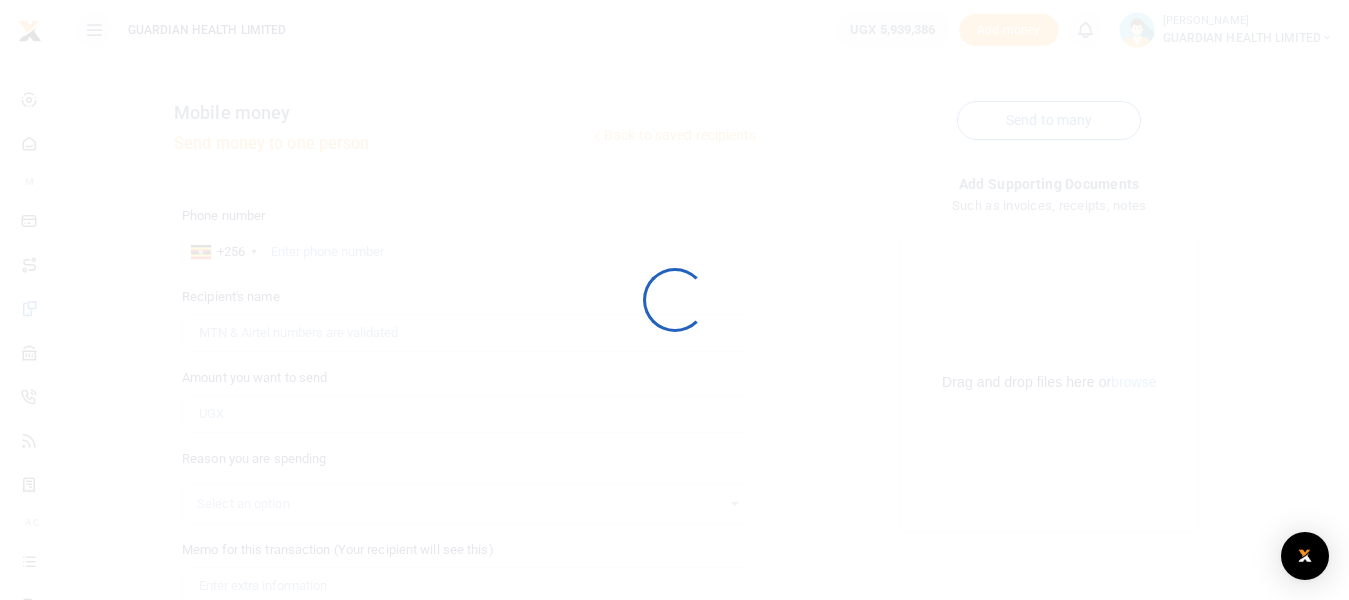 scroll, scrollTop: 266, scrollLeft: 0, axis: vertical 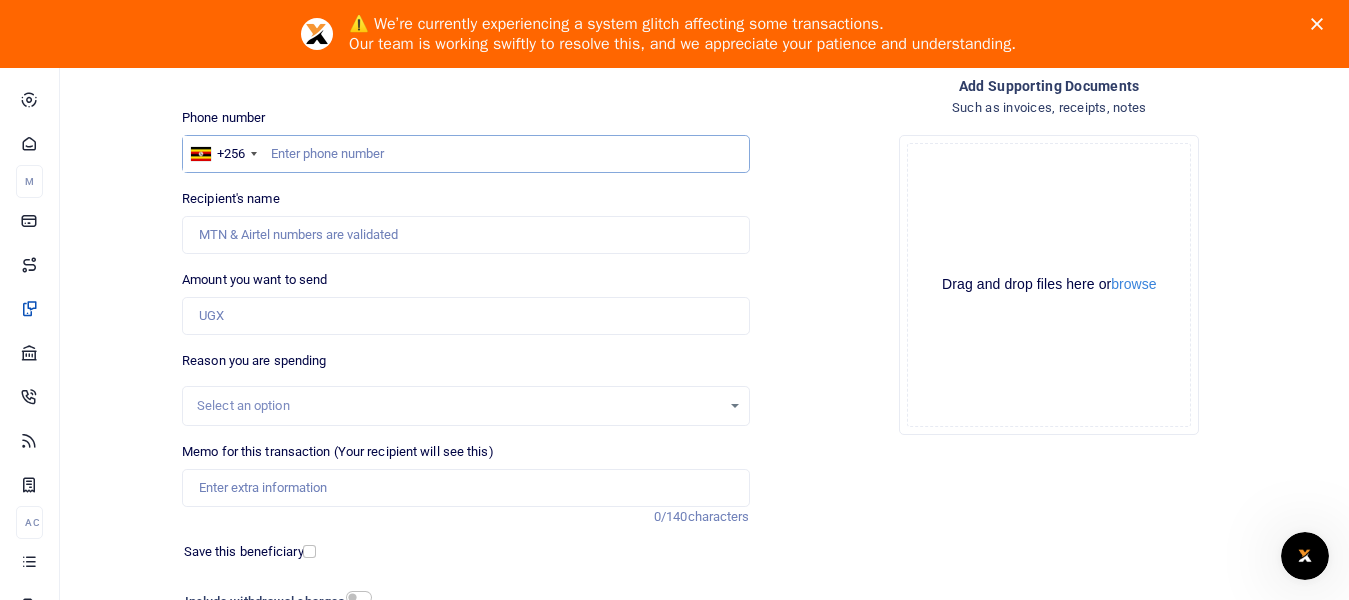paste on "0740602068" 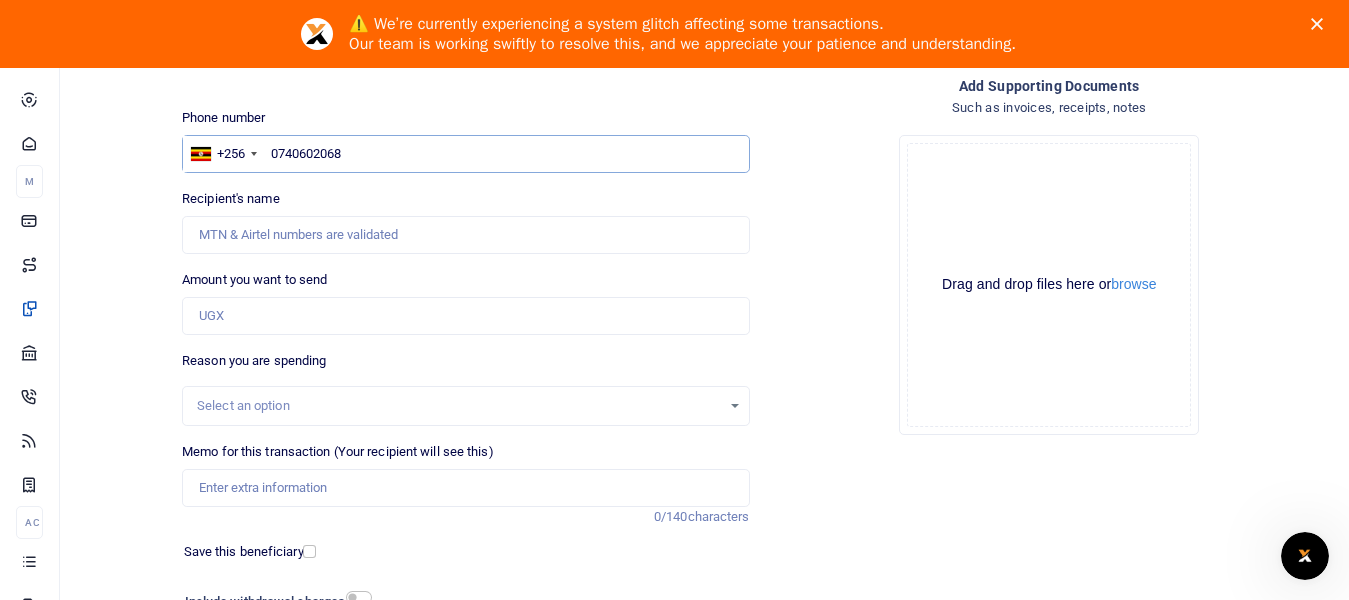 click on "0740602068" at bounding box center (465, 154) 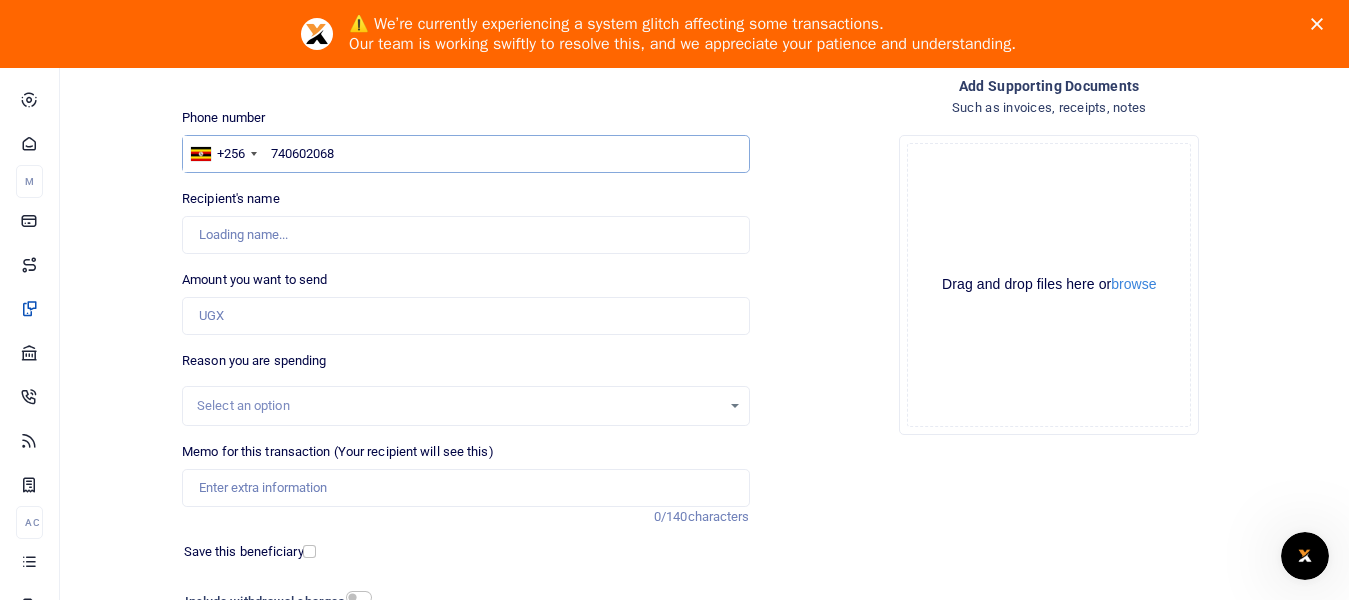 type on "740602068" 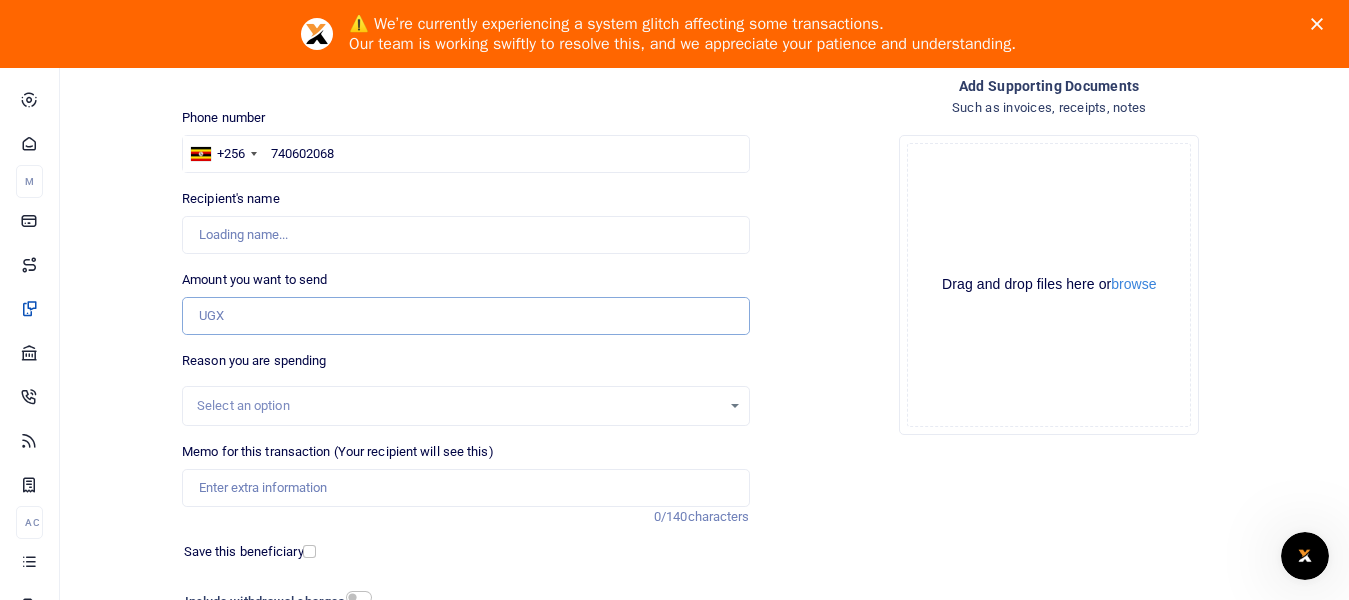 click on "Amount you want to send" at bounding box center (465, 316) 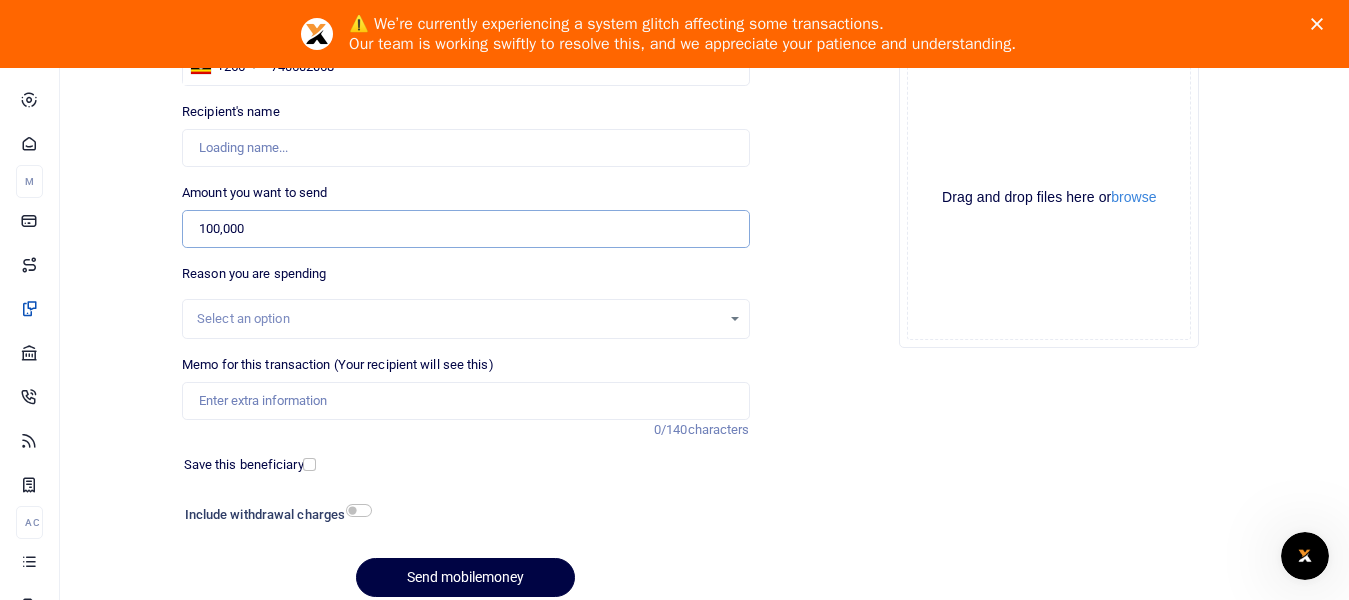 scroll, scrollTop: 334, scrollLeft: 0, axis: vertical 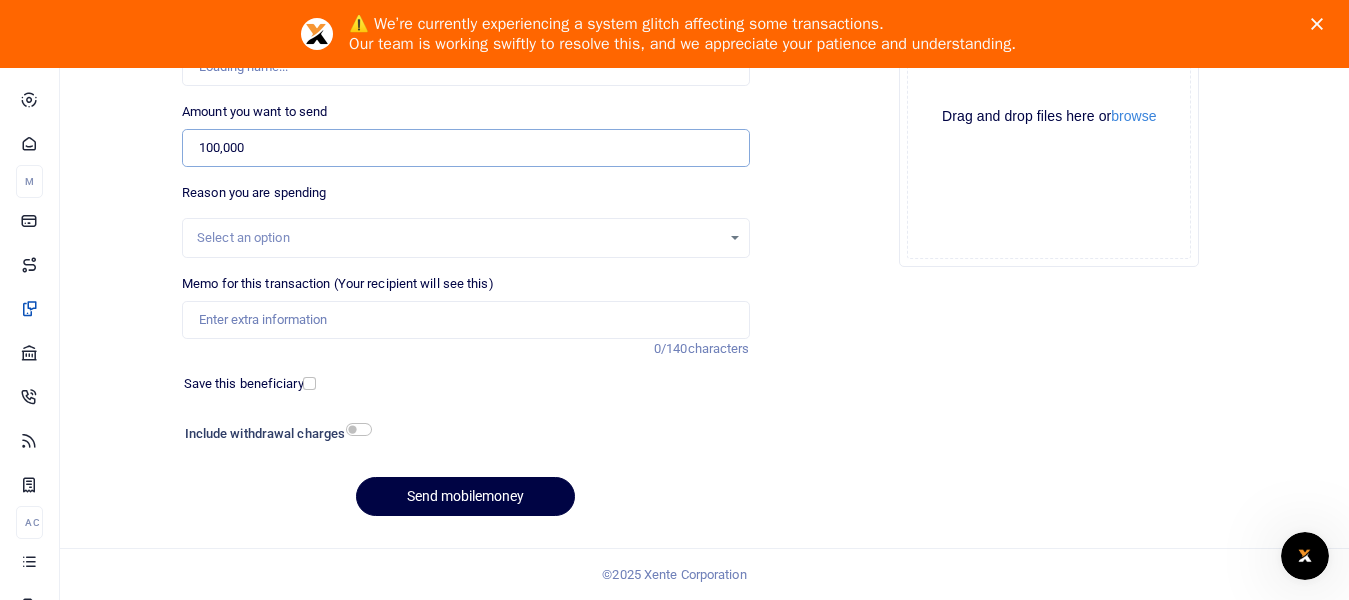 type on "100,000" 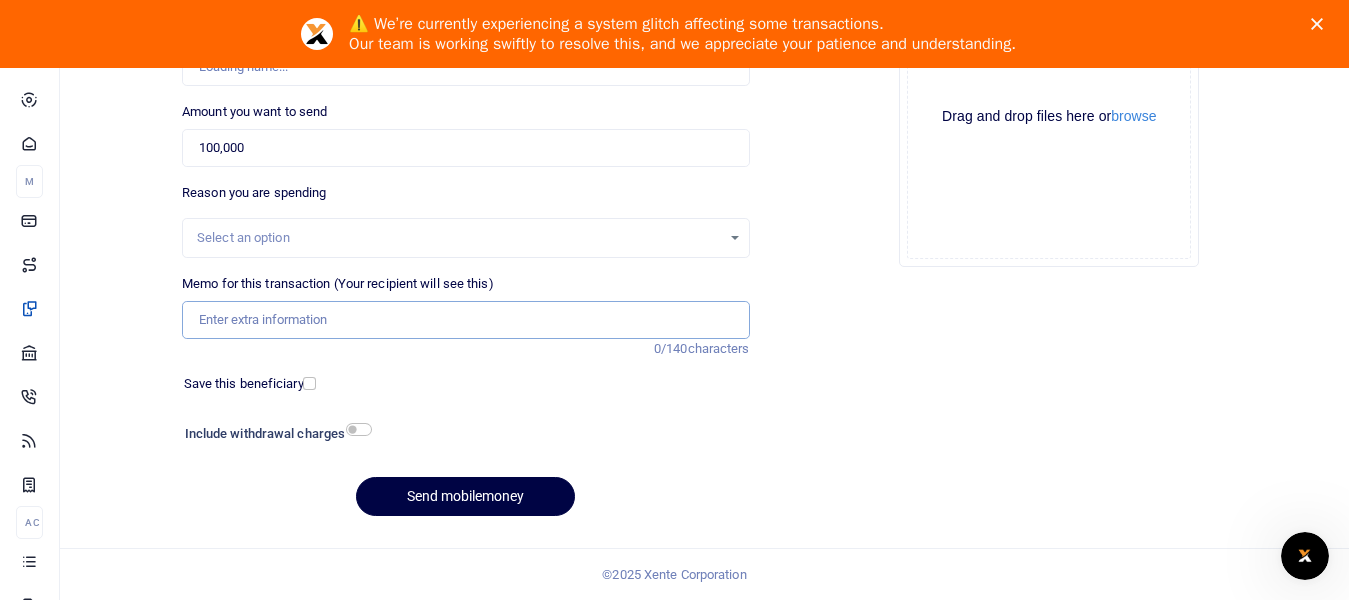 click on "Memo for this transaction (Your recipient will see this)" at bounding box center [465, 320] 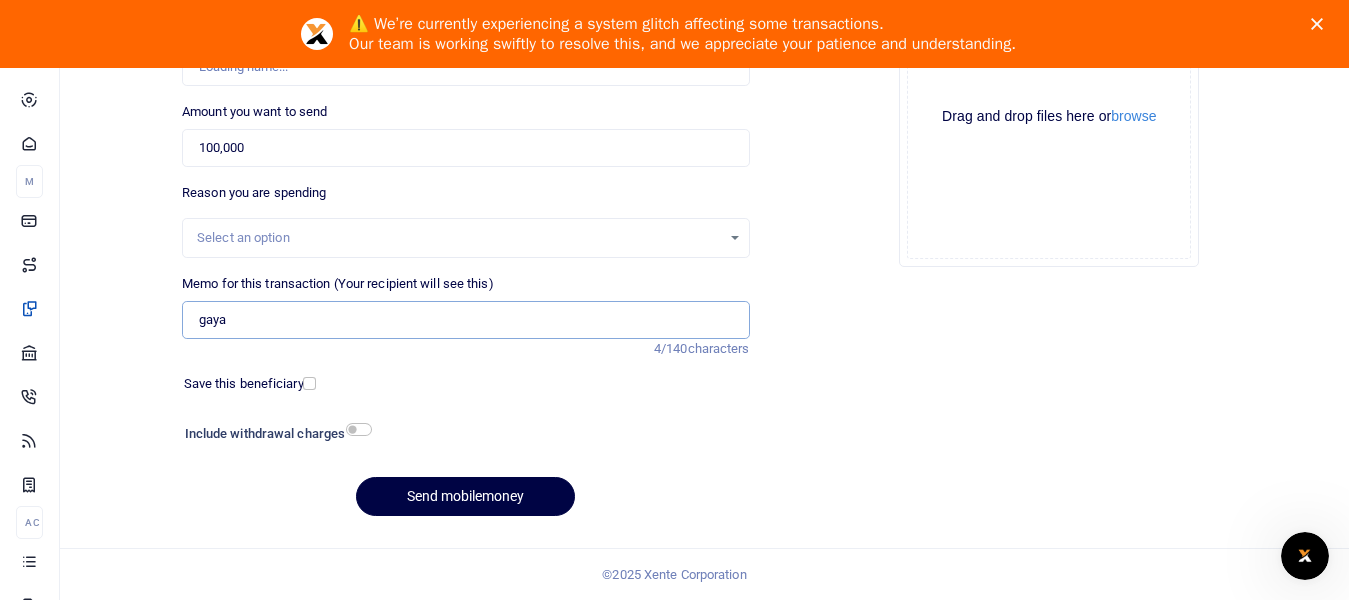 type on "Gayaza Petty cash" 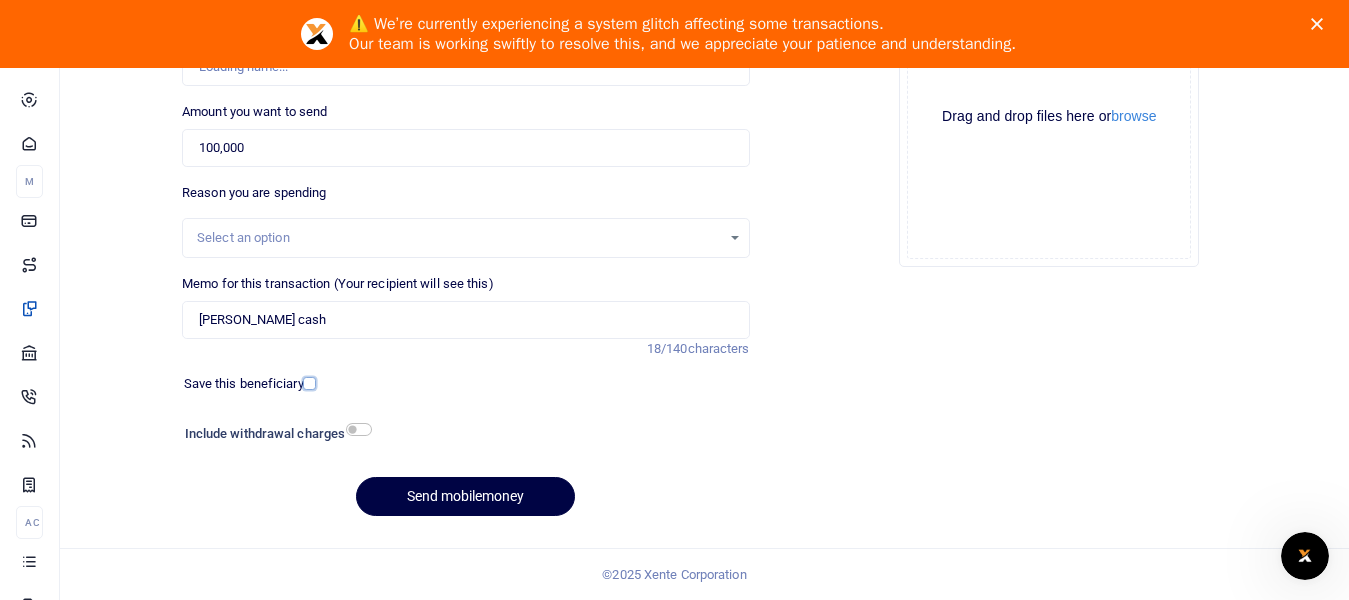 click at bounding box center [309, 383] 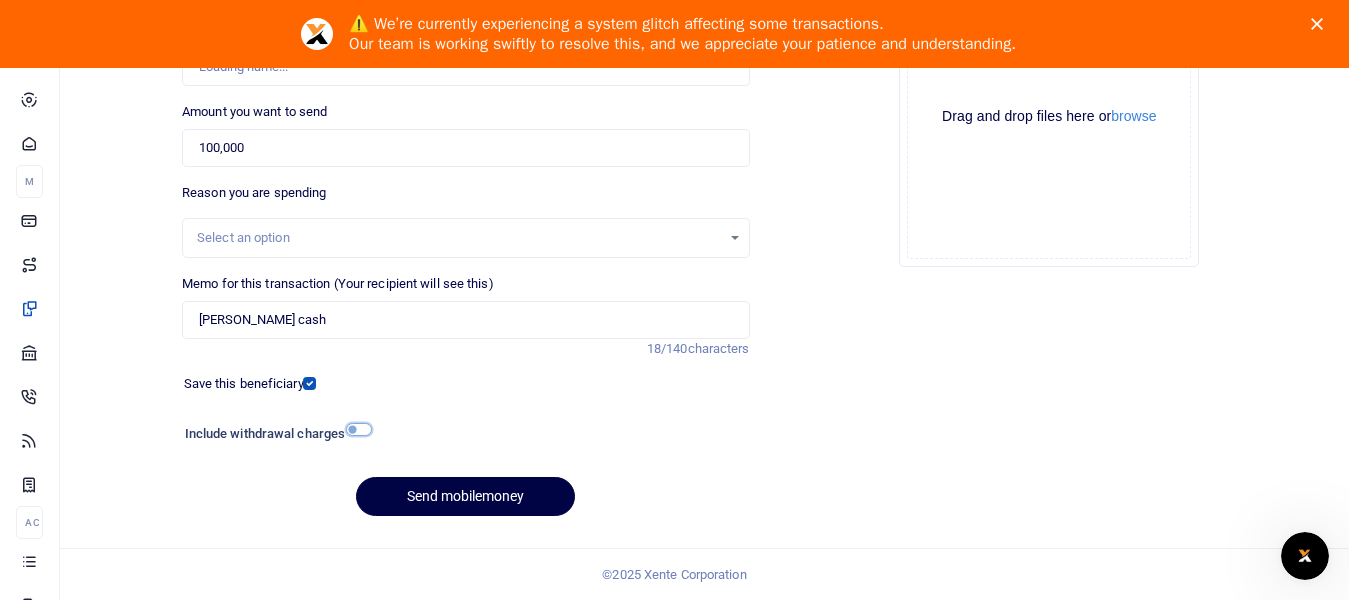 click at bounding box center [359, 429] 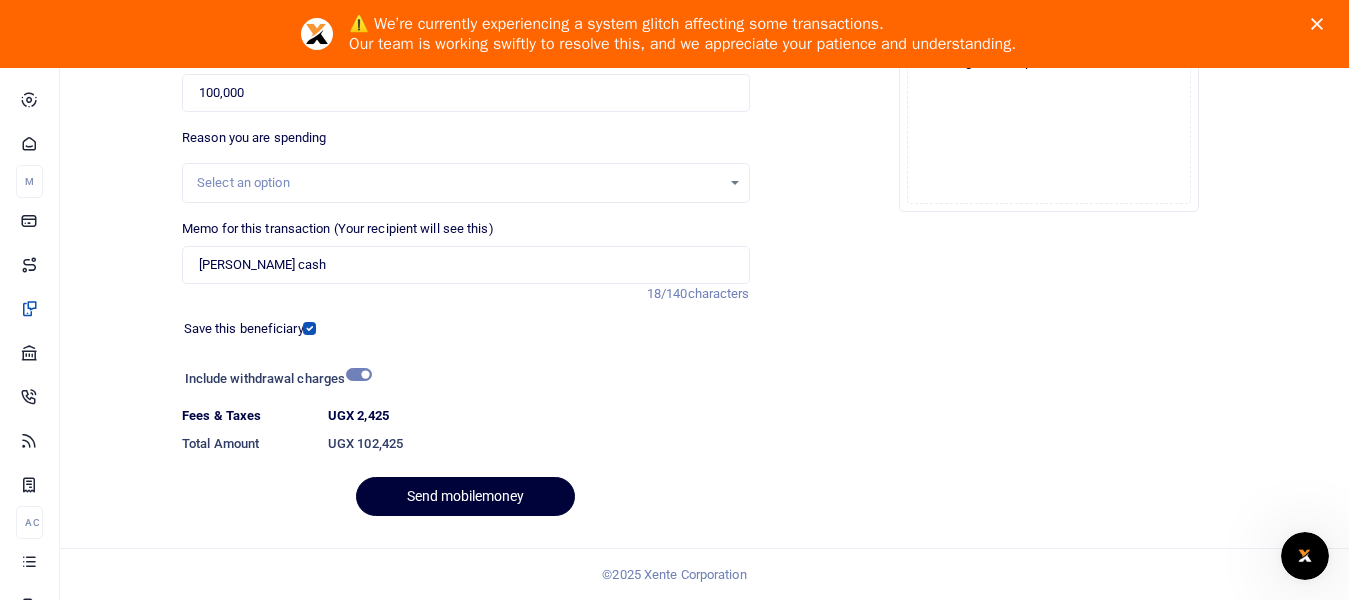 click on "Send mobilemoney" at bounding box center (465, 496) 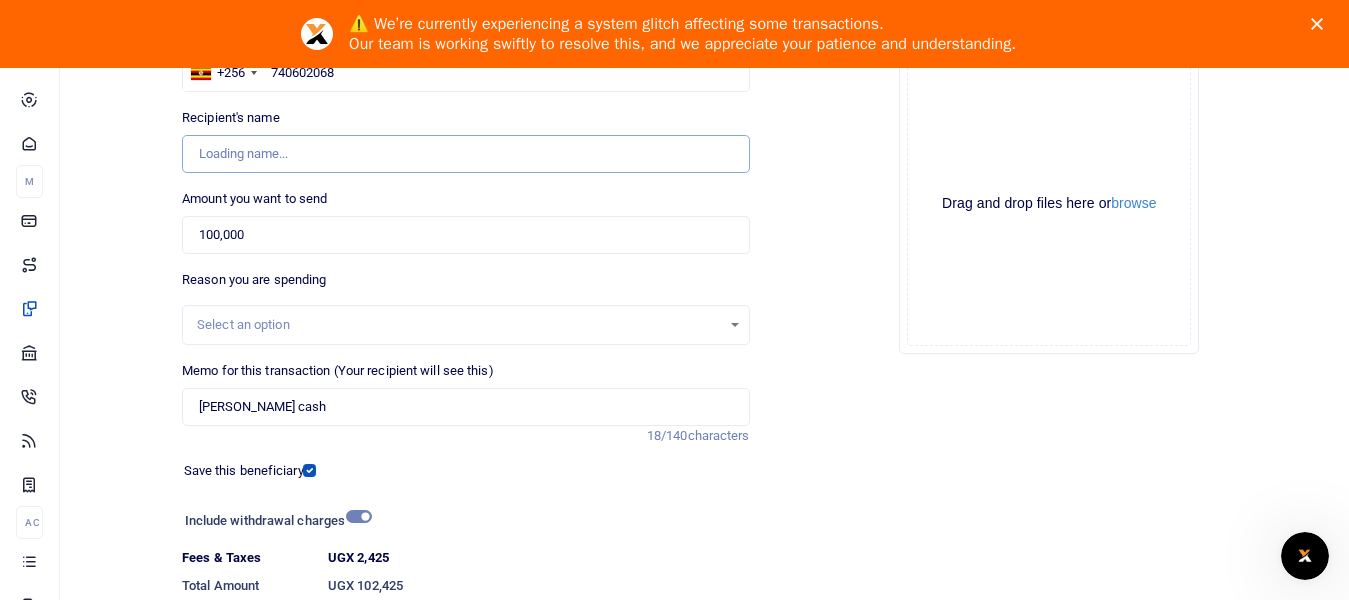 scroll, scrollTop: 82, scrollLeft: 0, axis: vertical 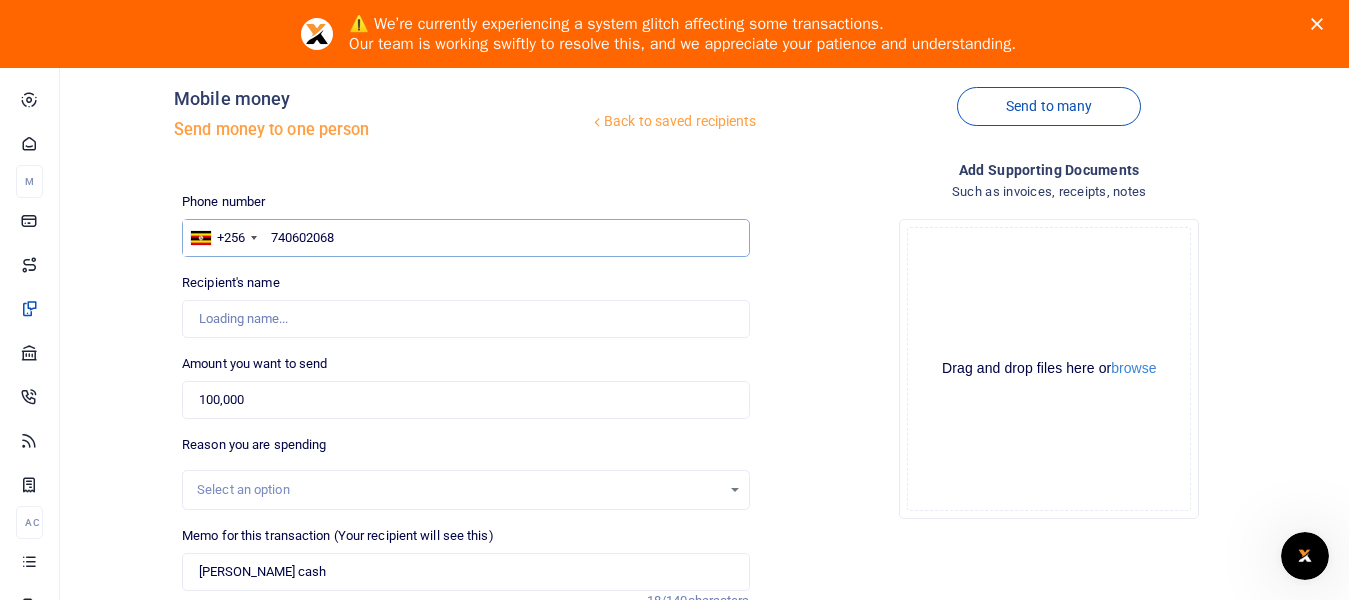 click on "740602068" at bounding box center (465, 238) 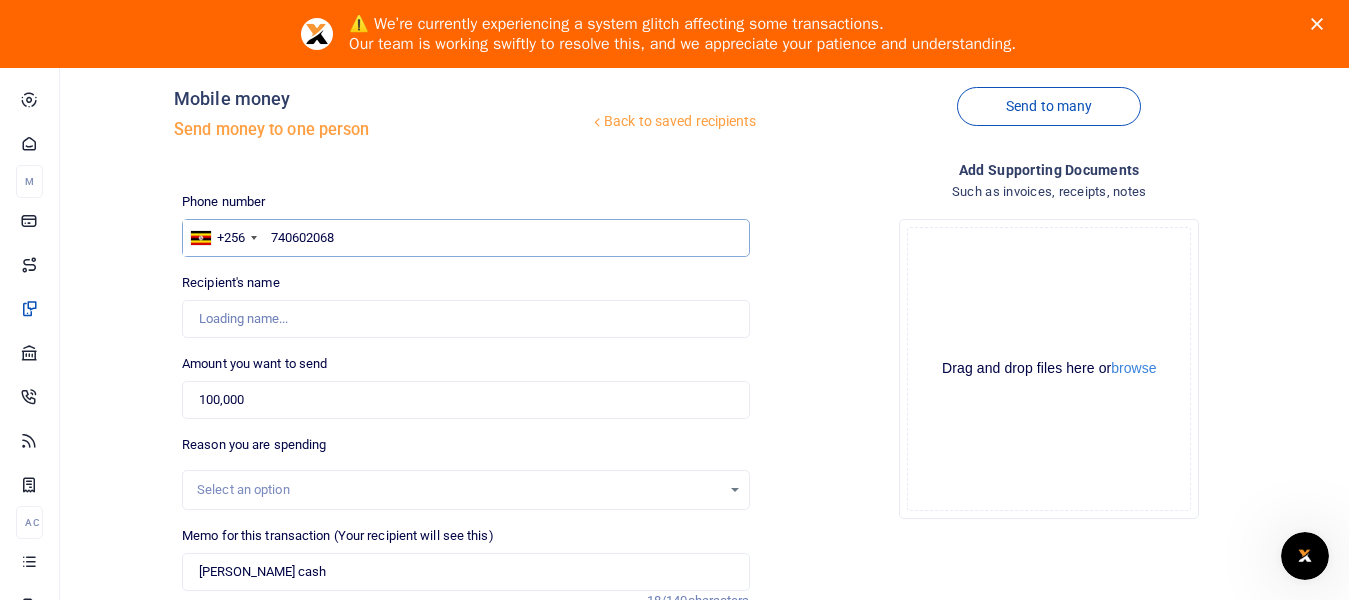 type on "Frank Ntale" 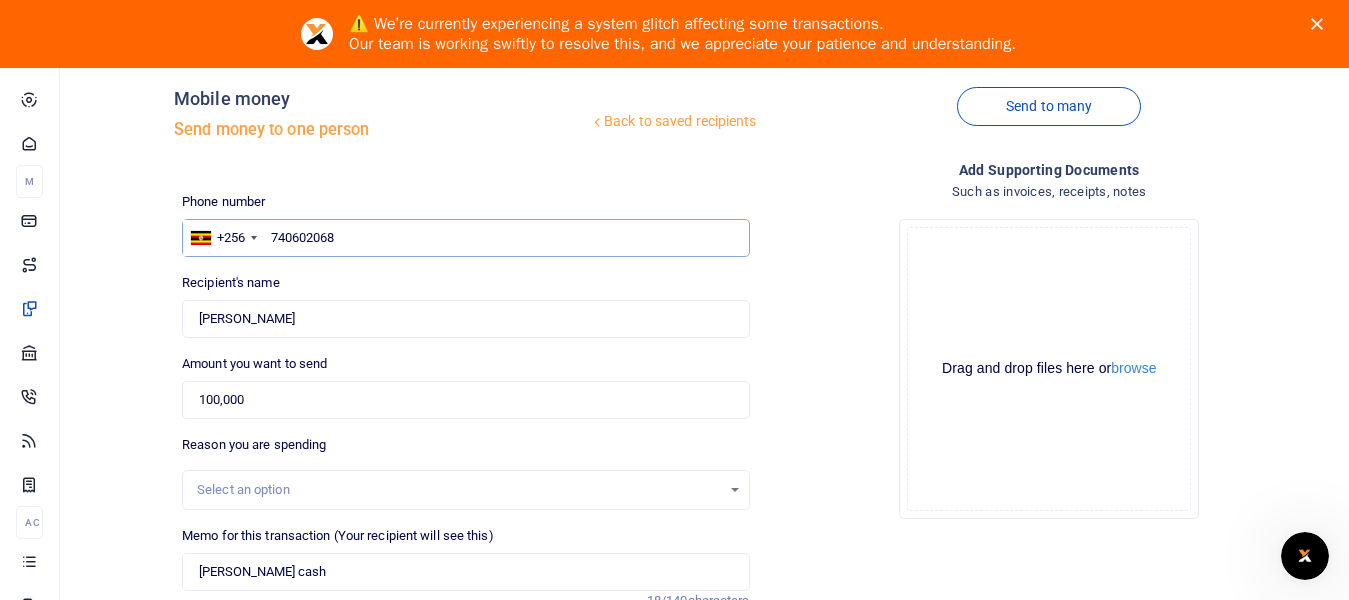 type 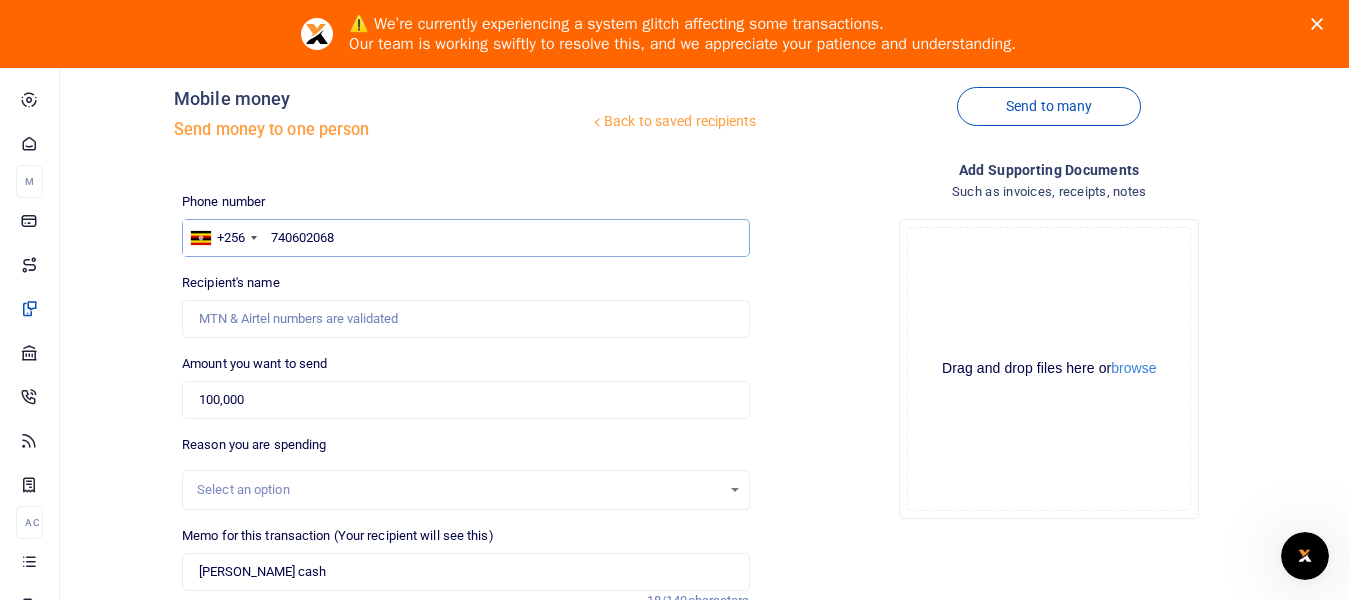 click on "740602068" at bounding box center (465, 238) 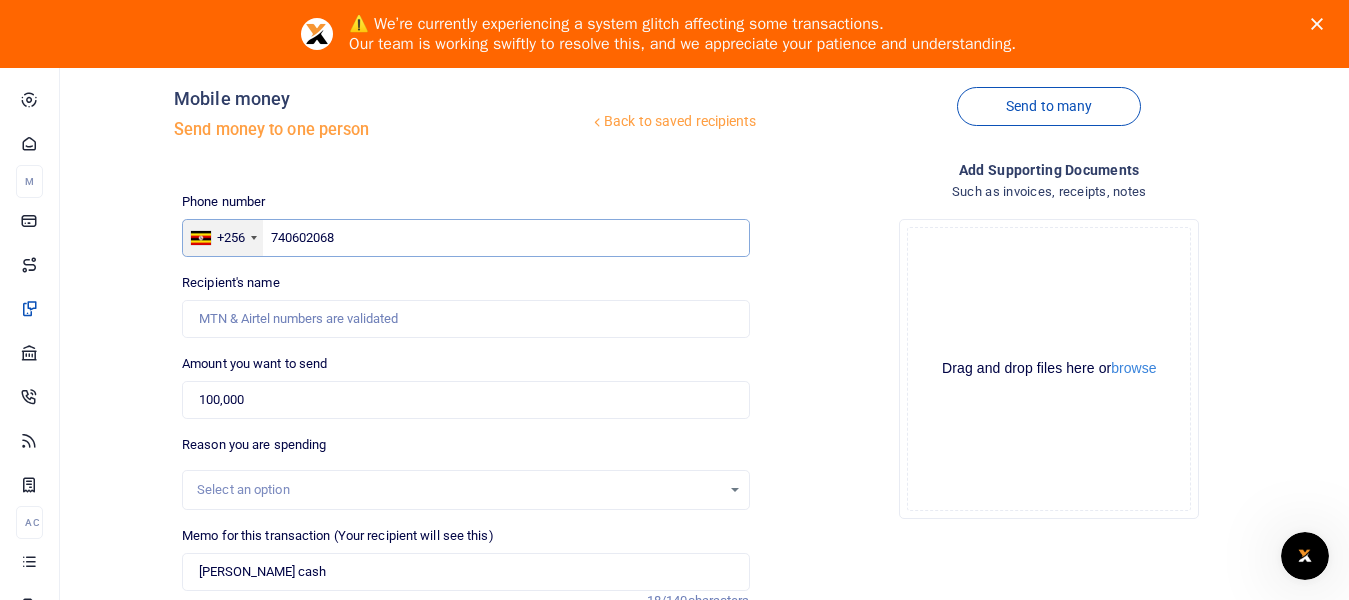 drag, startPoint x: 384, startPoint y: 228, endPoint x: 236, endPoint y: 232, distance: 148.05405 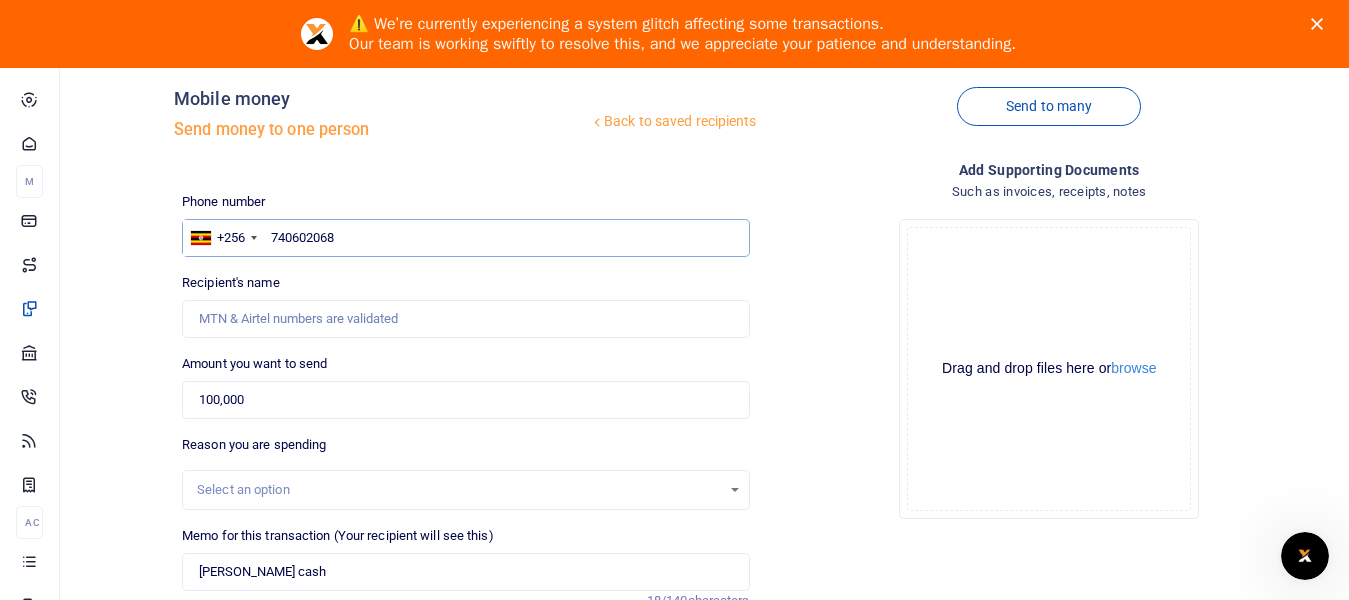 paste on "0" 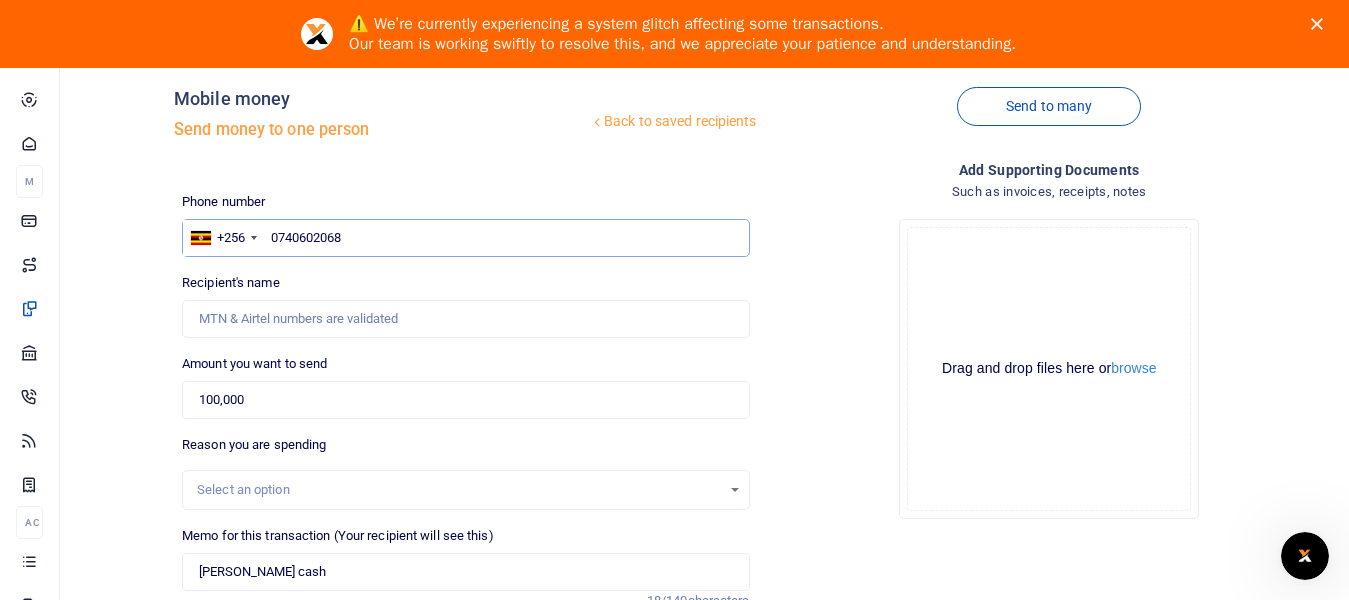 click on "0740602068" at bounding box center (465, 238) 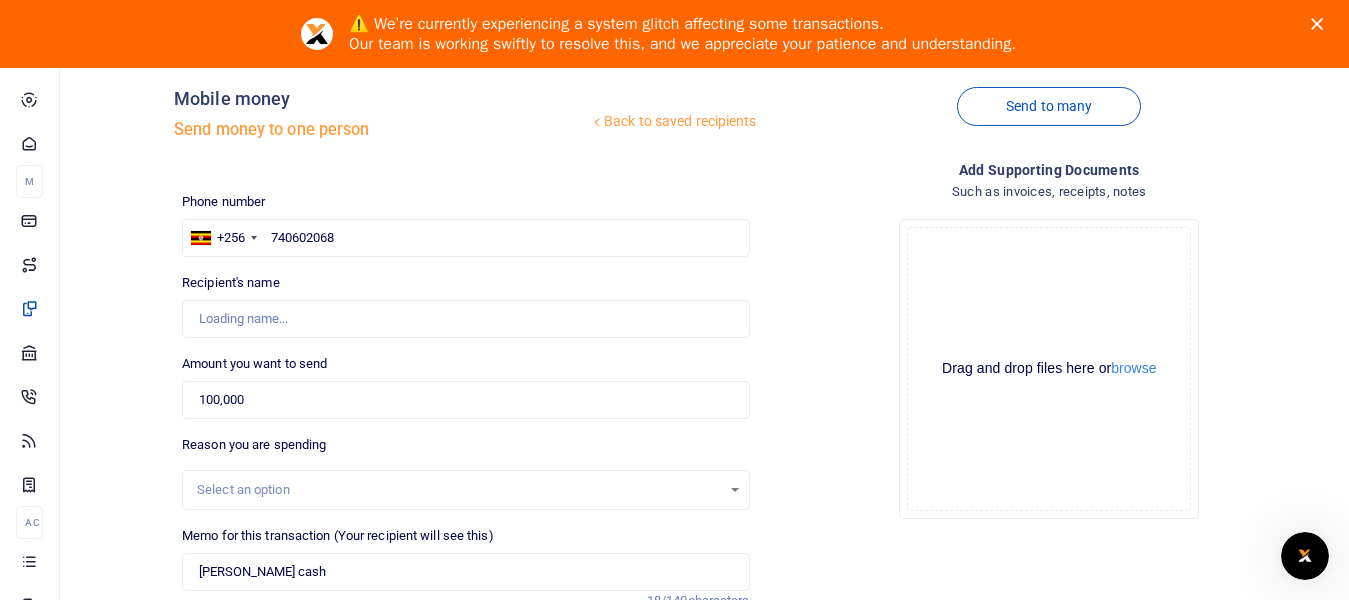 click 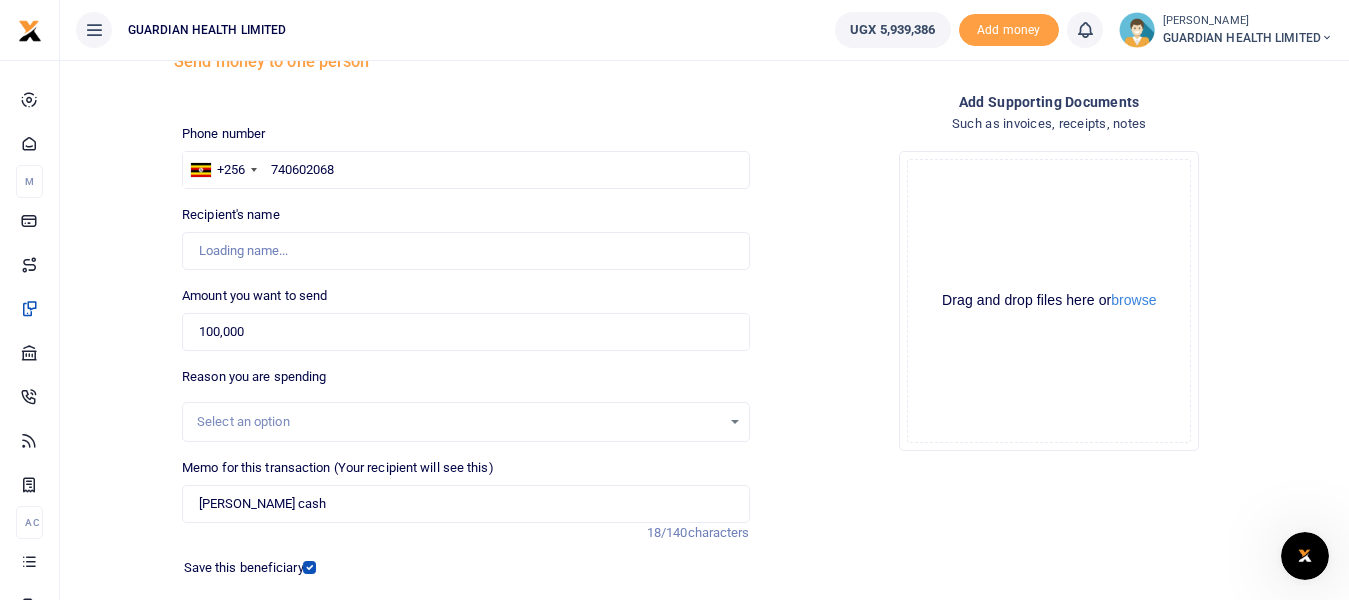 type on "[PERSON_NAME]" 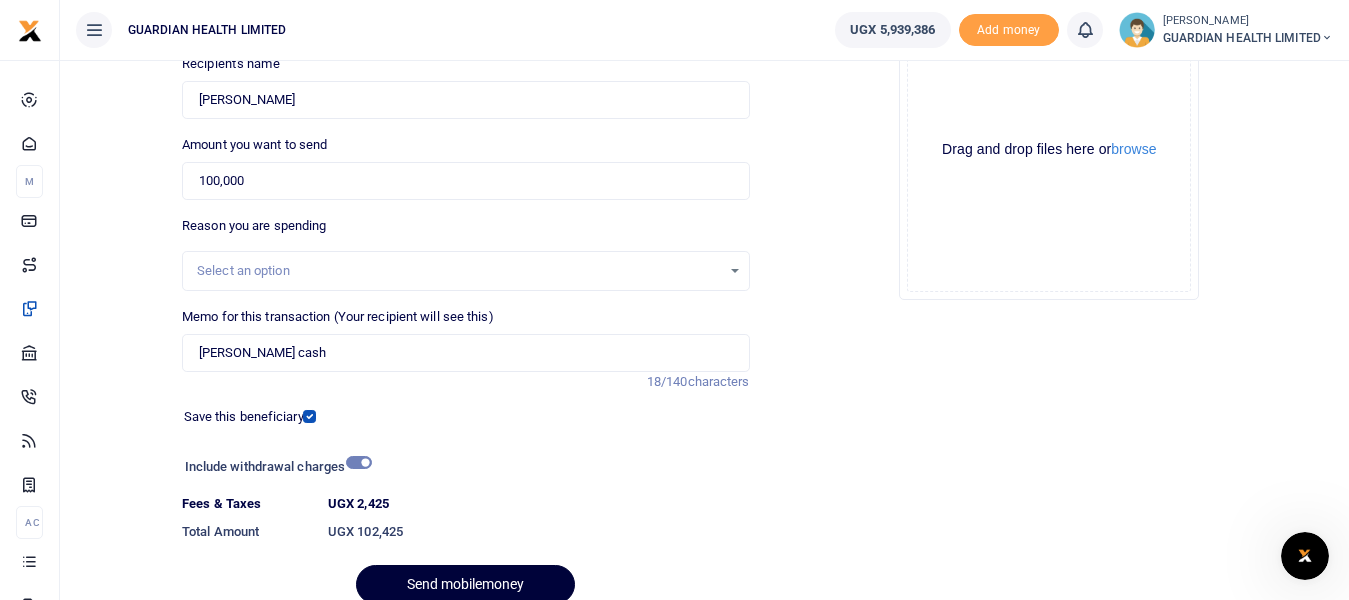 scroll, scrollTop: 321, scrollLeft: 0, axis: vertical 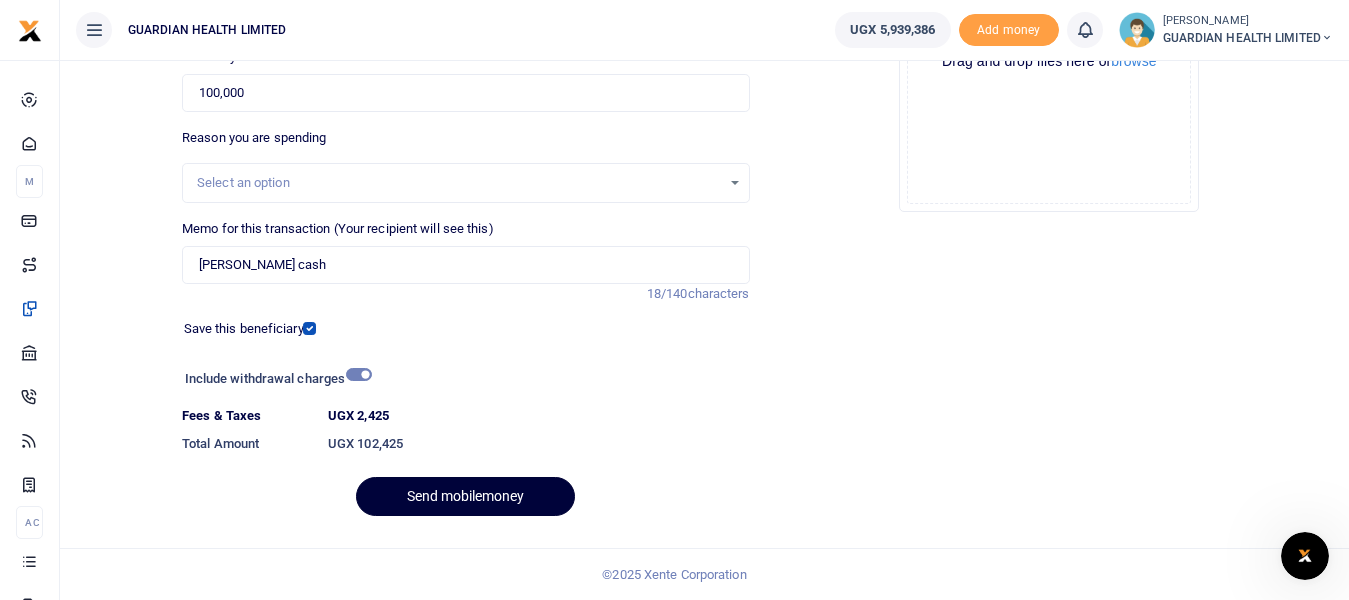 click on "Send mobilemoney" at bounding box center [465, 496] 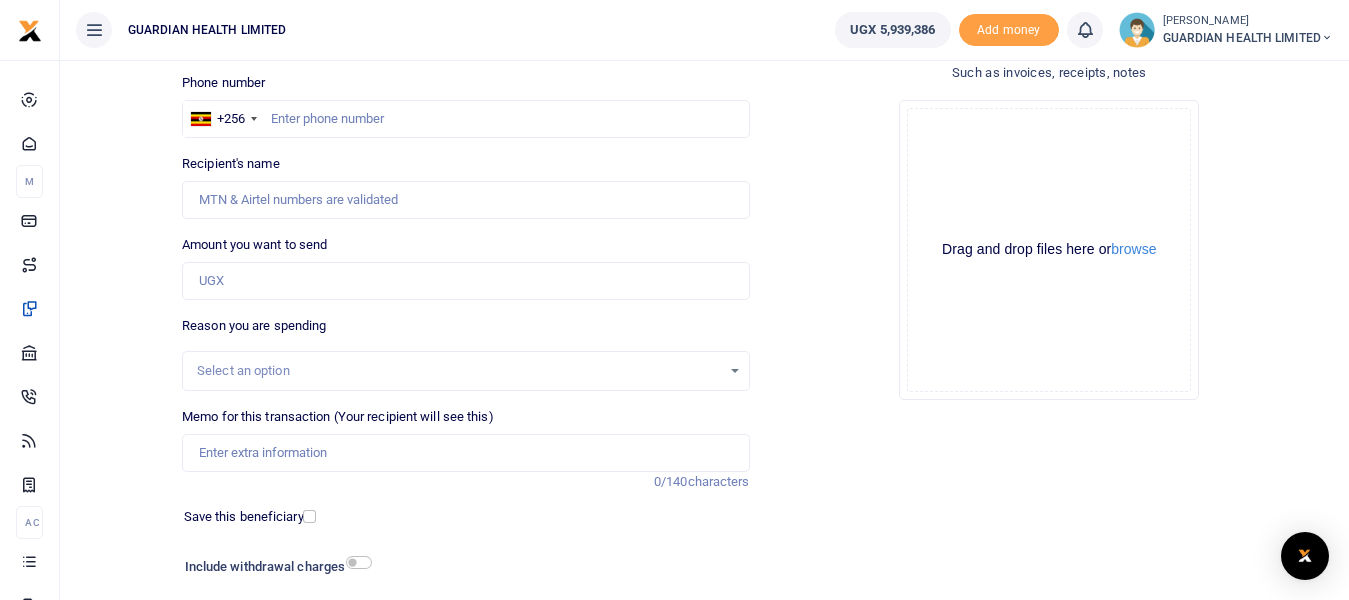 scroll, scrollTop: 0, scrollLeft: 0, axis: both 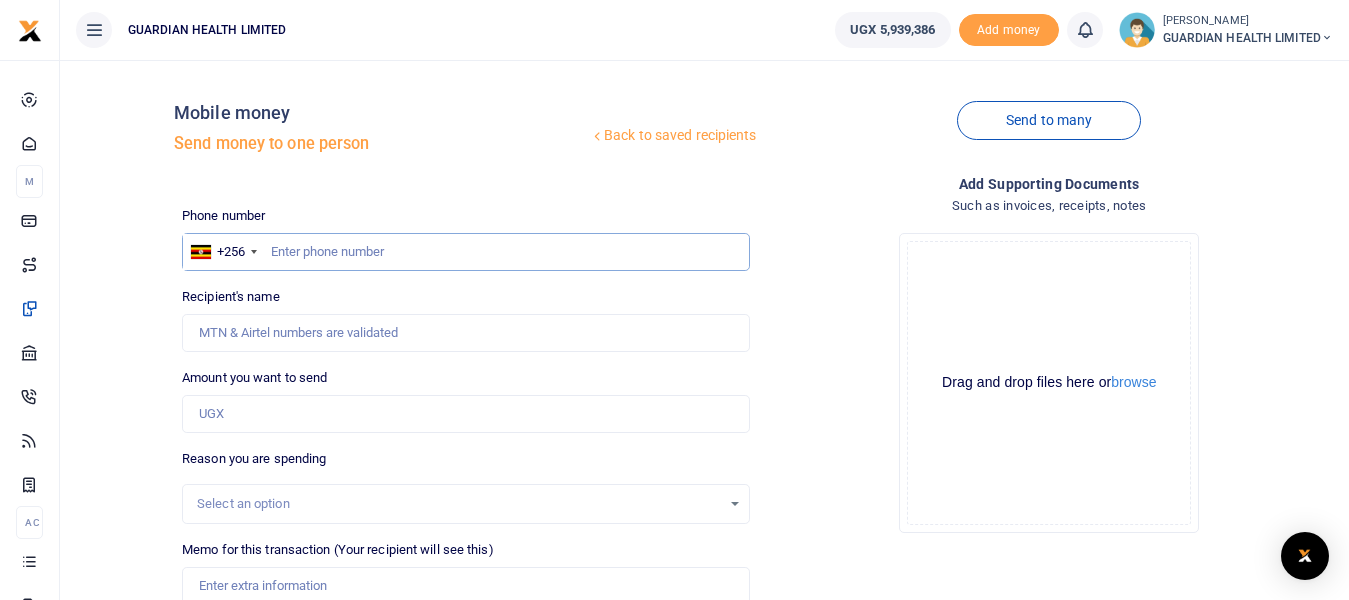 paste on "0761626101" 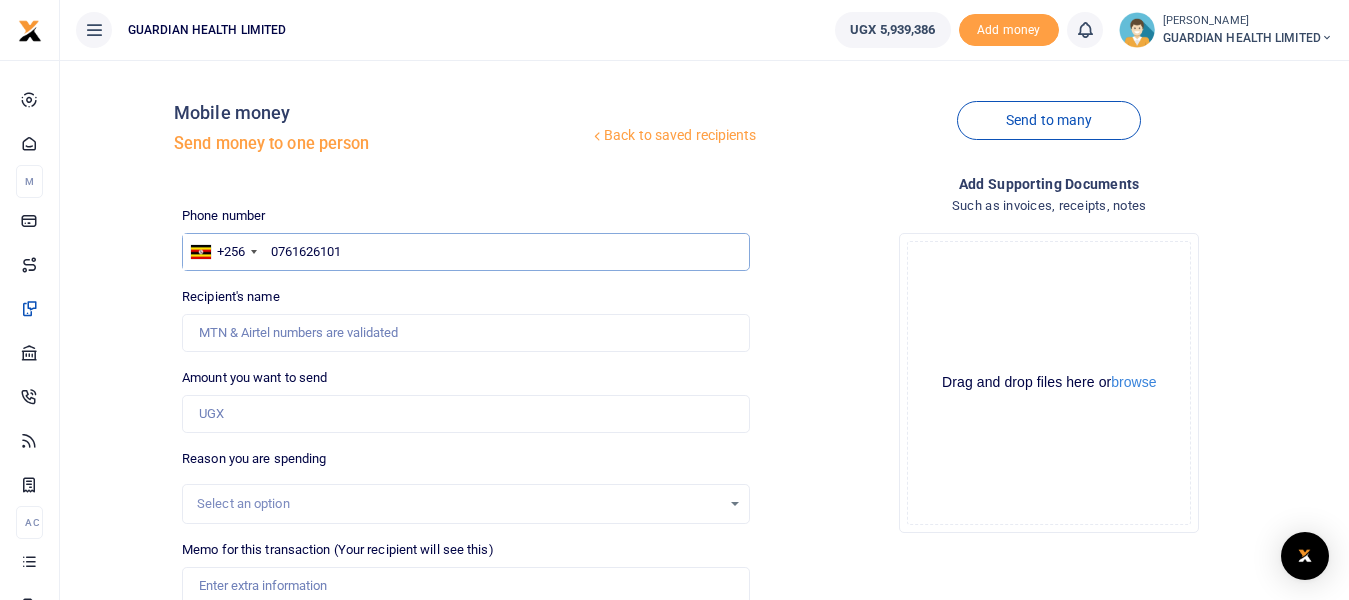 click on "0761626101" at bounding box center (465, 252) 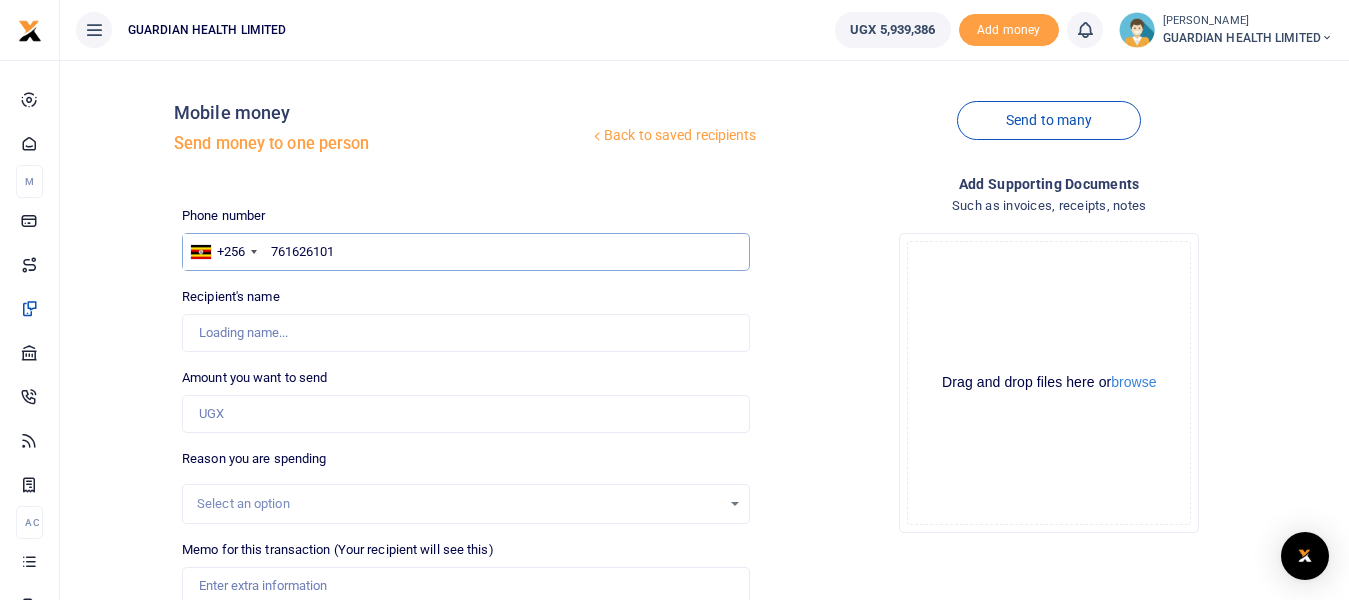 type on "761626101" 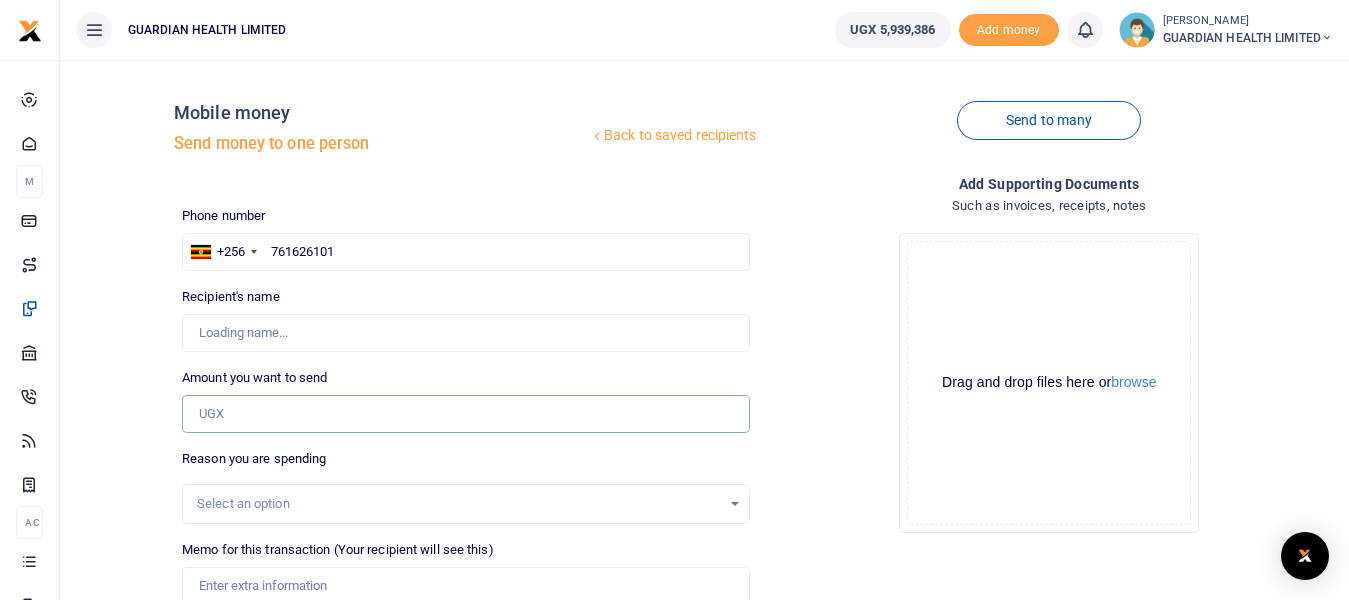 click on "Amount you want to send" at bounding box center (465, 414) 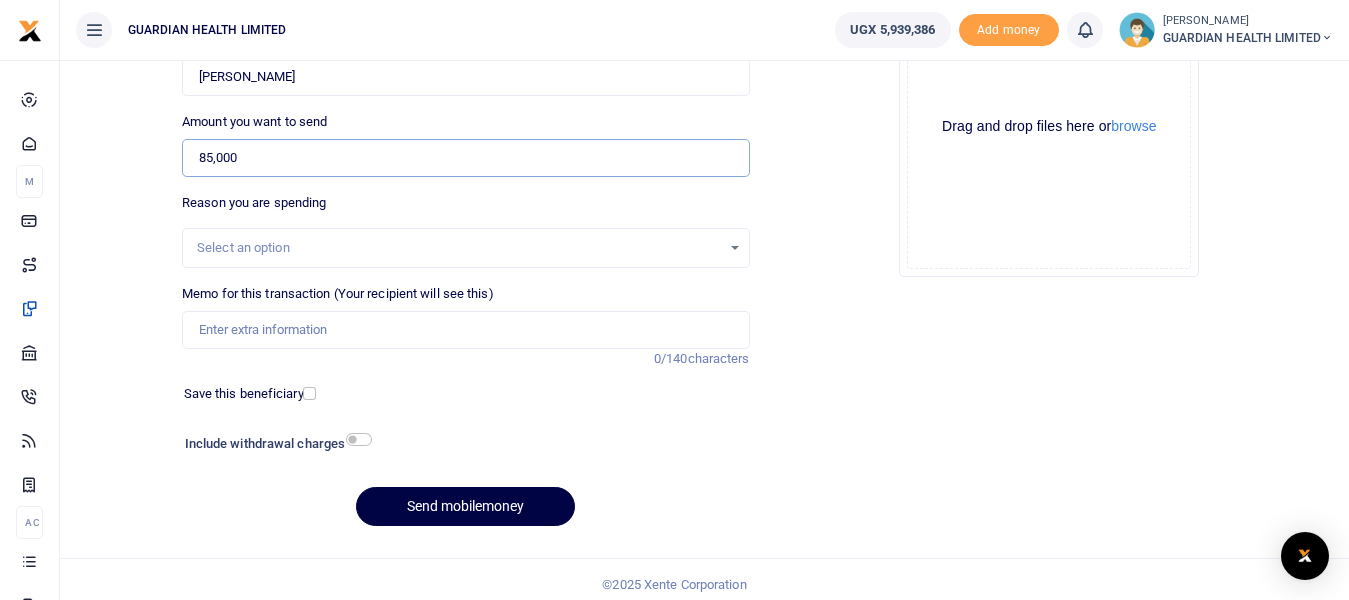 scroll, scrollTop: 266, scrollLeft: 0, axis: vertical 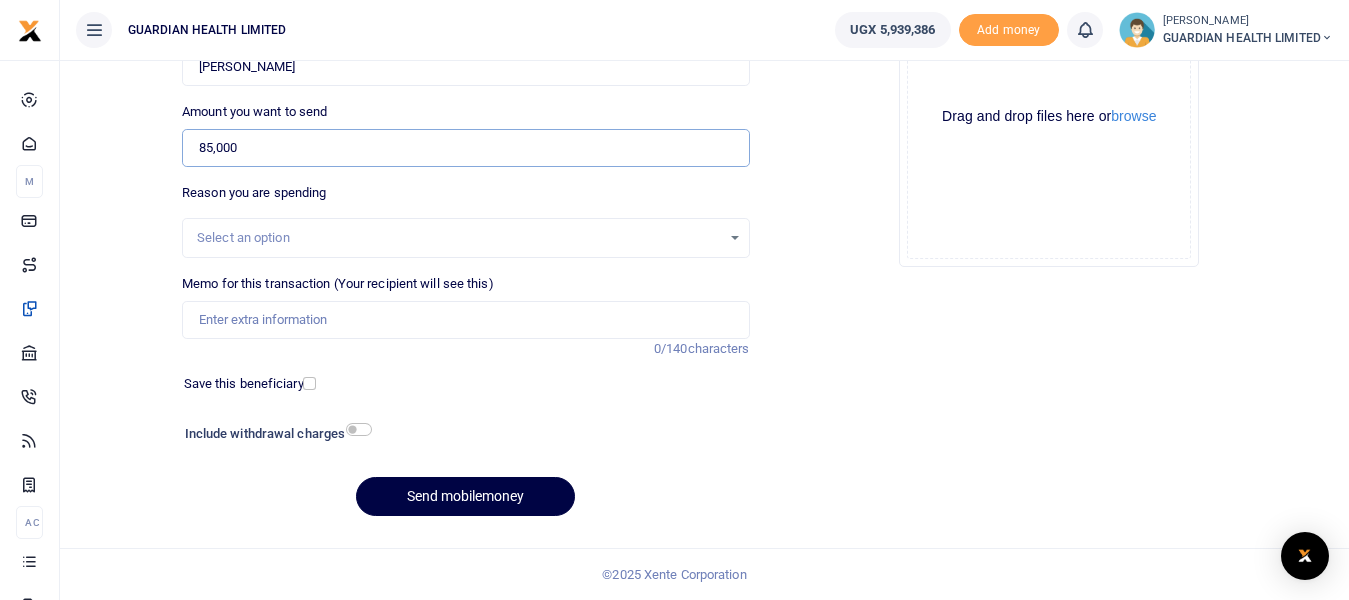 type on "85,000" 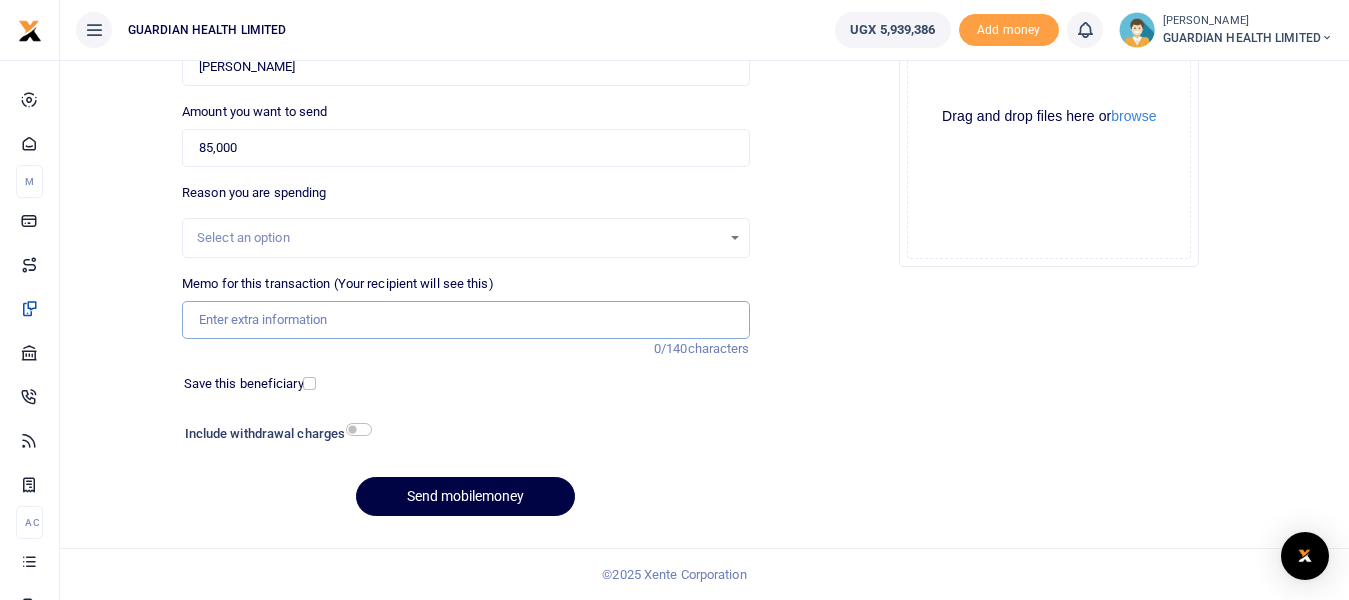 click on "Memo for this transaction (Your recipient will see this)" at bounding box center [465, 320] 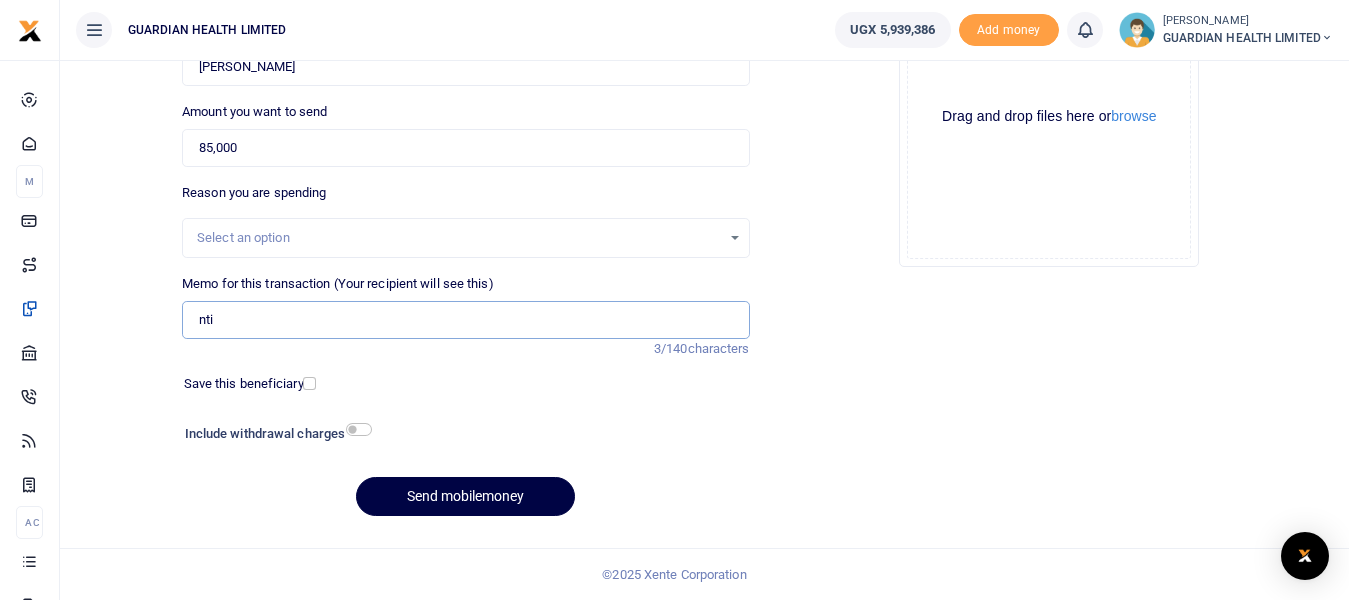 type on "Ntinda petty cash" 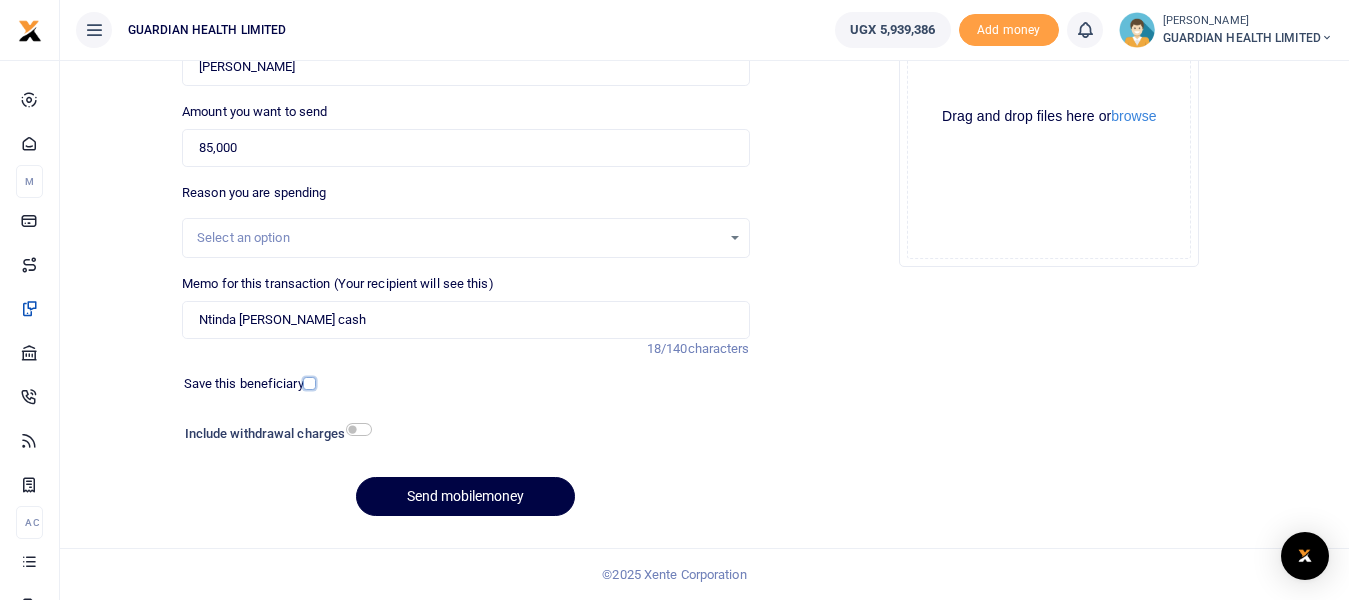 click at bounding box center (309, 383) 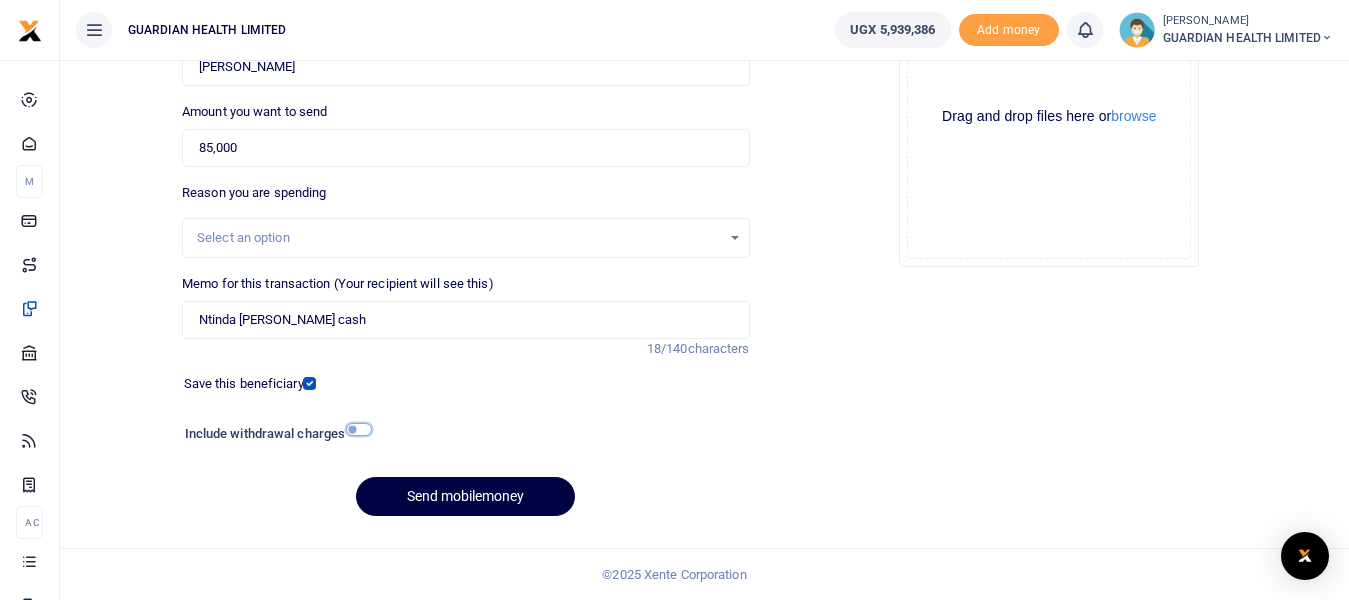 click at bounding box center (359, 429) 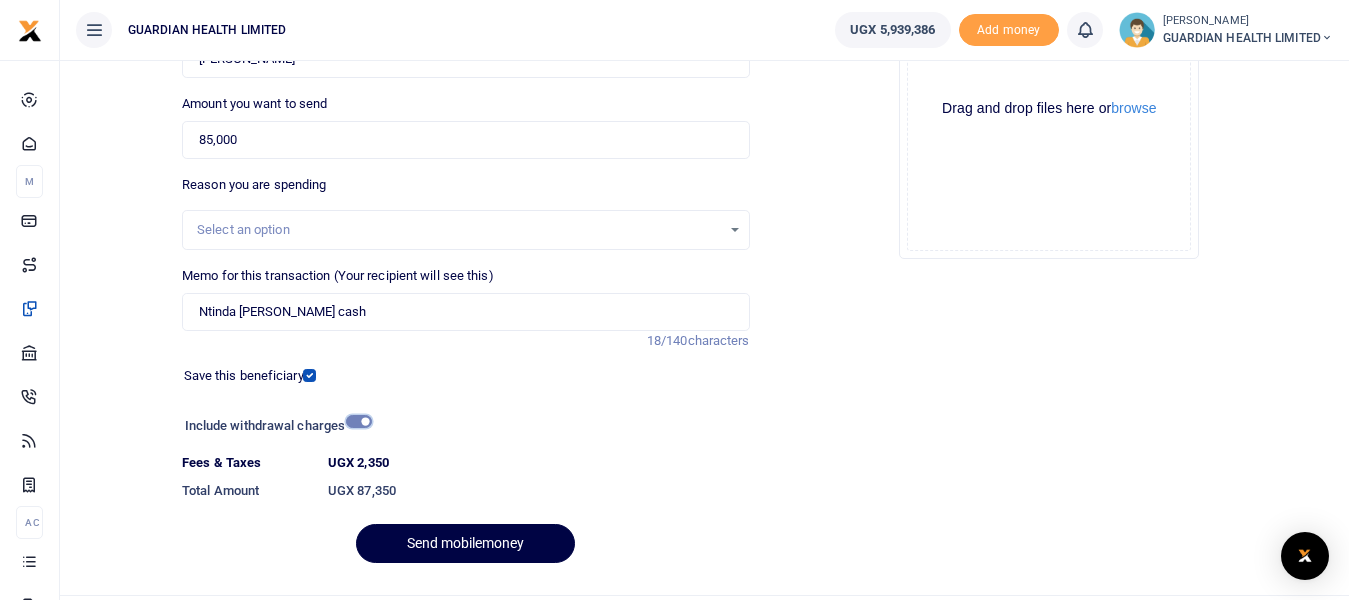 scroll, scrollTop: 321, scrollLeft: 0, axis: vertical 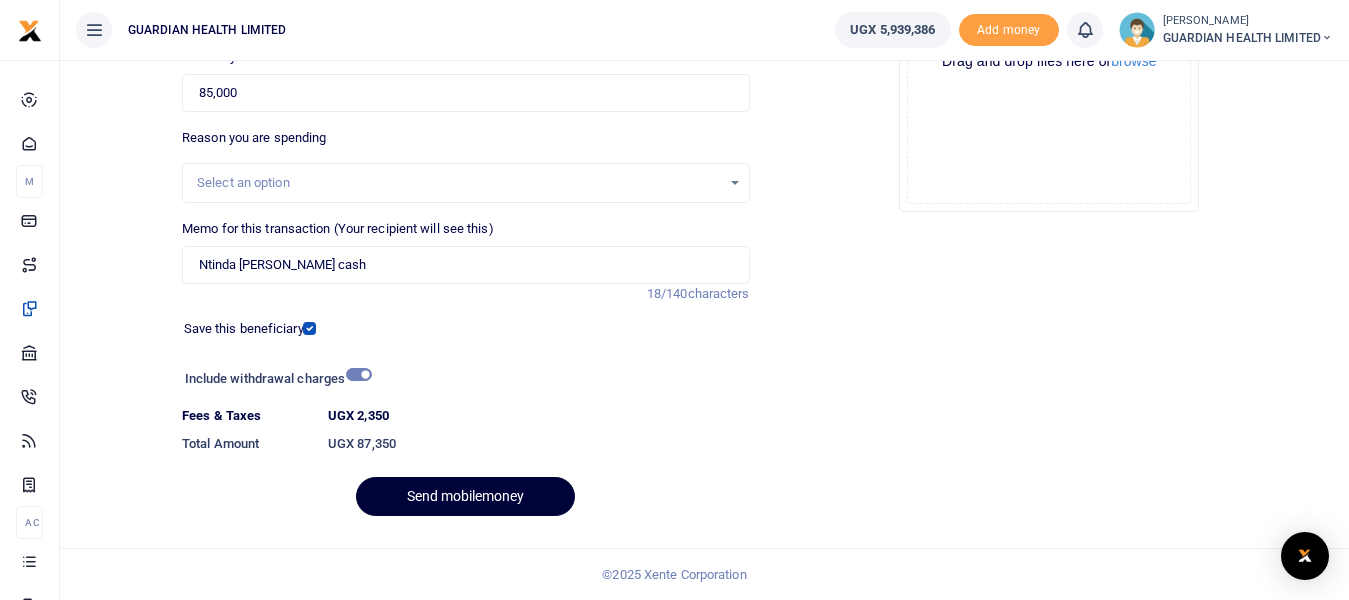 click on "Send mobilemoney" at bounding box center (465, 496) 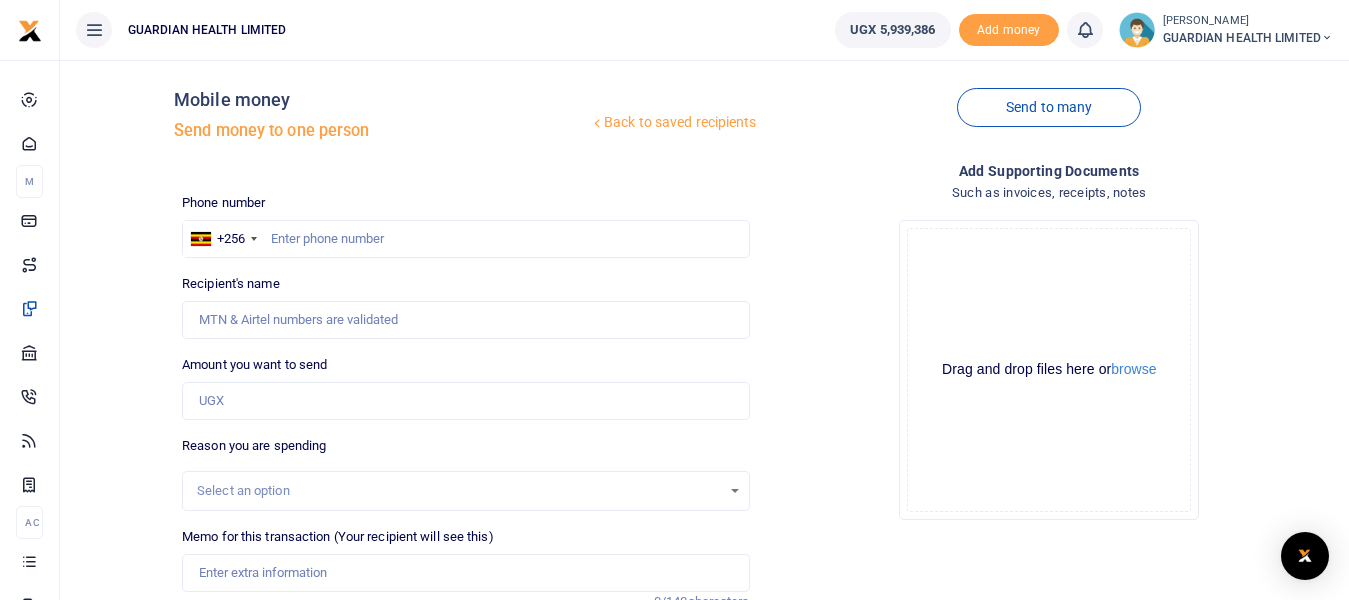scroll, scrollTop: 0, scrollLeft: 0, axis: both 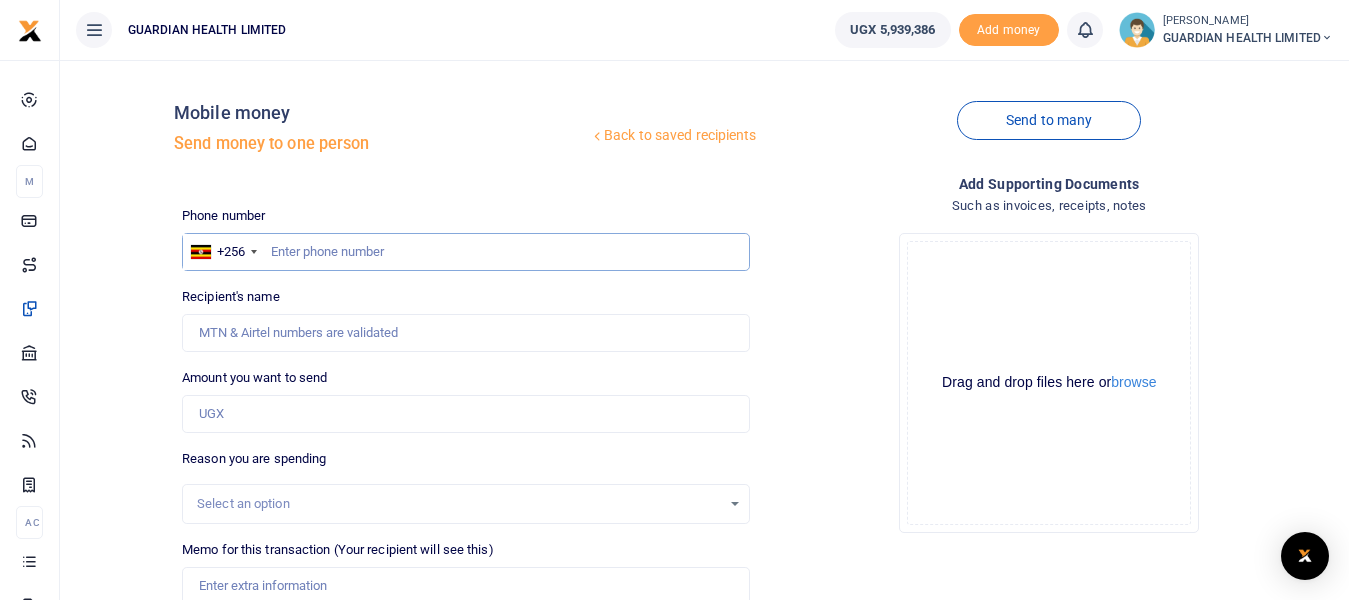 paste on "0780279921" 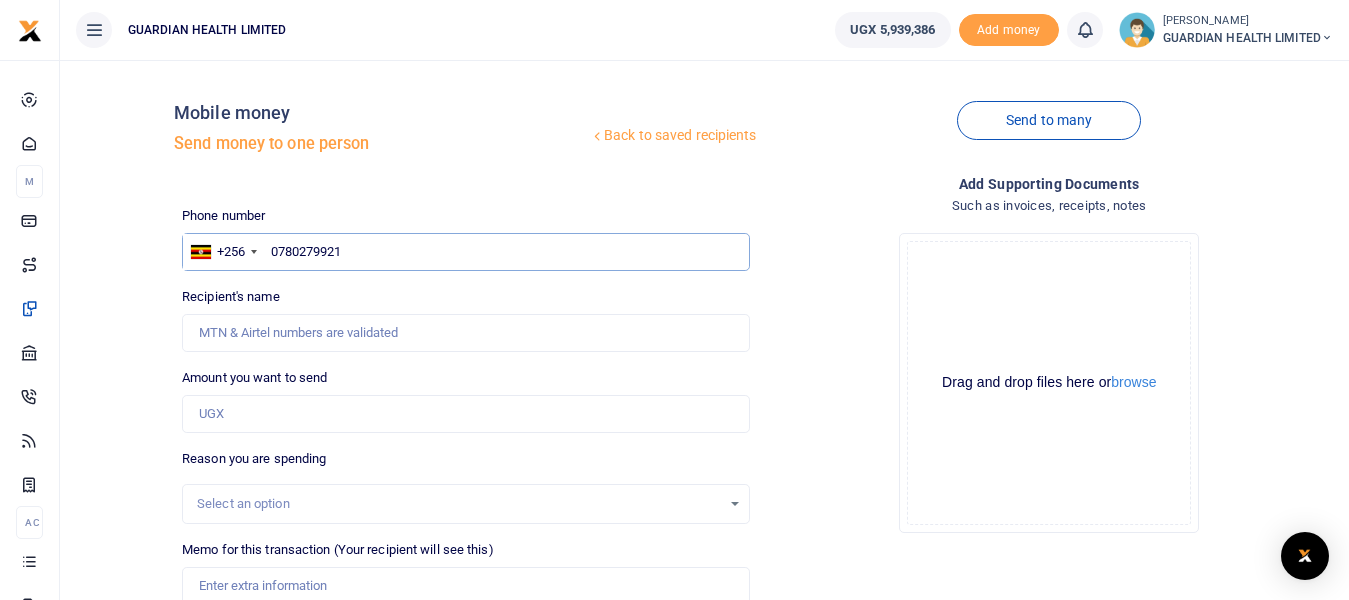 click on "0780279921" at bounding box center (465, 252) 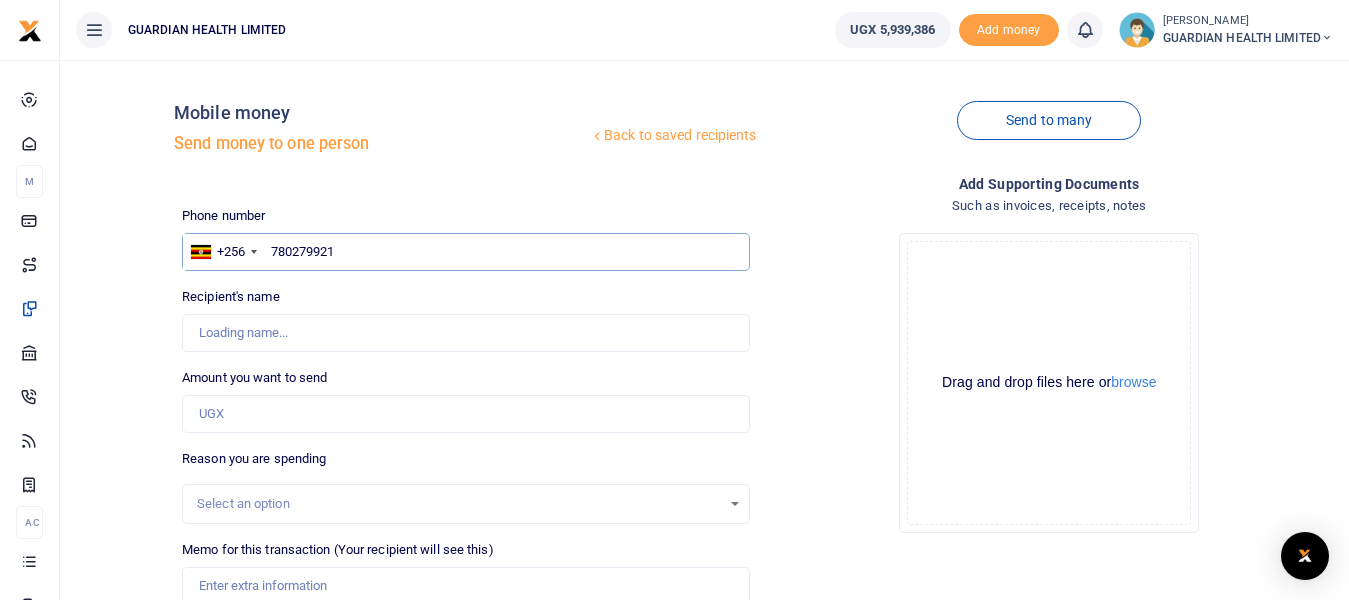 type on "780279921" 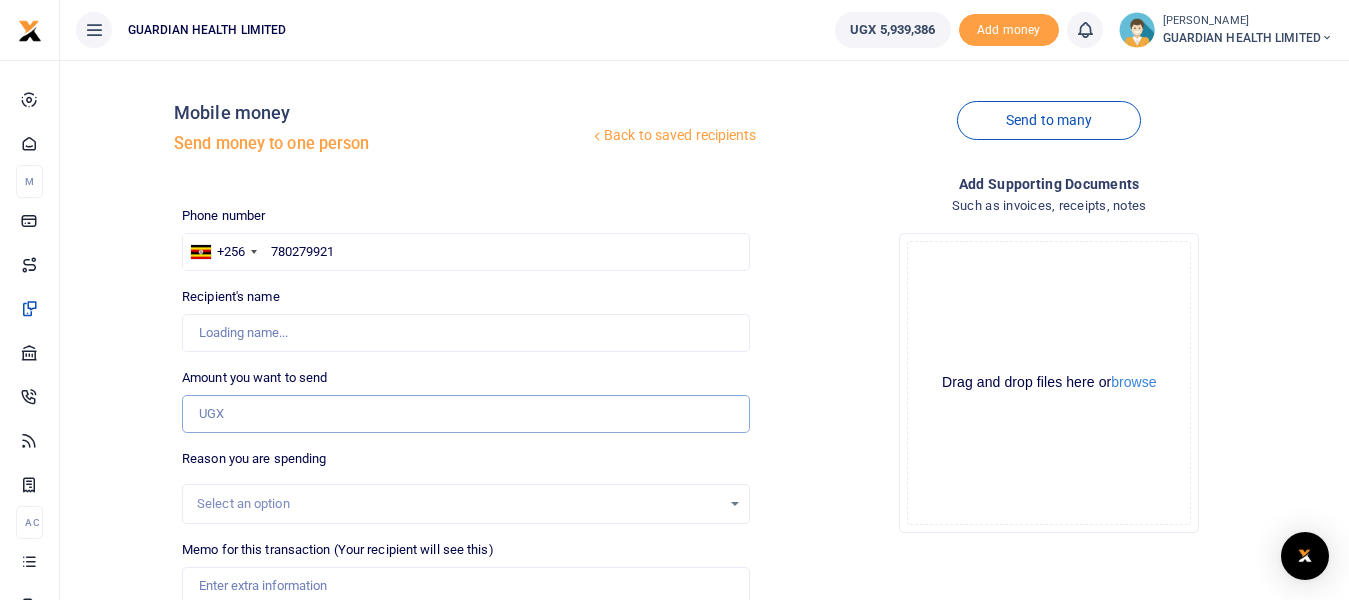 click on "Amount you want to send" at bounding box center [465, 414] 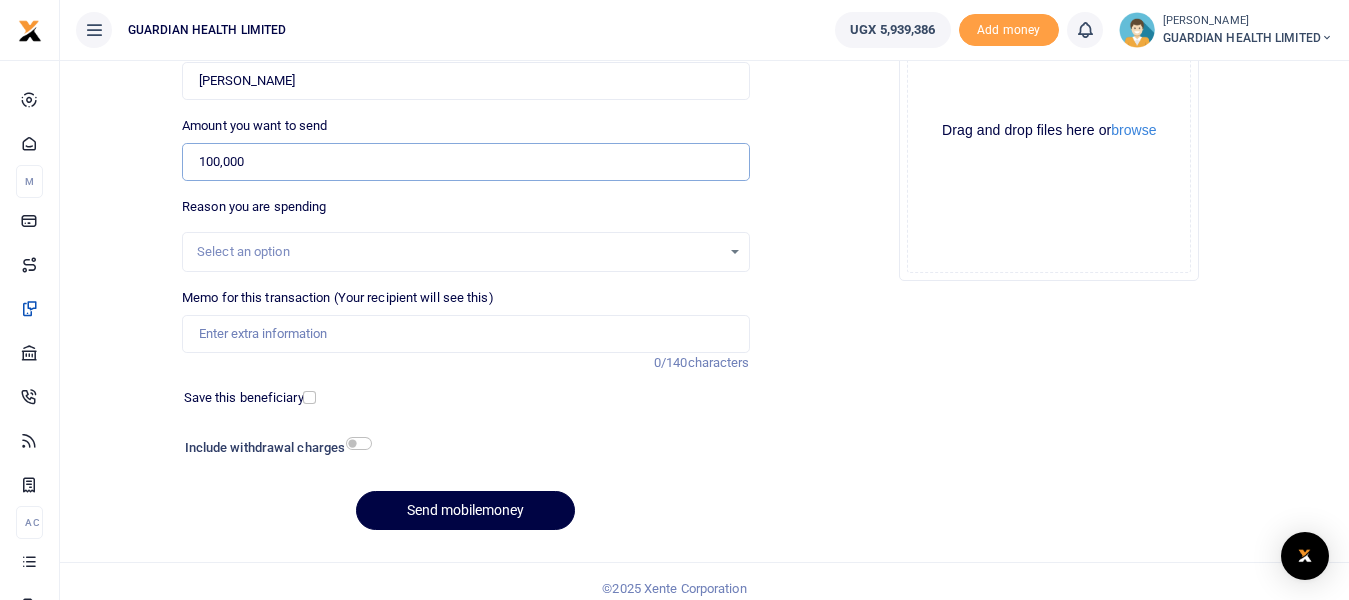 scroll, scrollTop: 266, scrollLeft: 0, axis: vertical 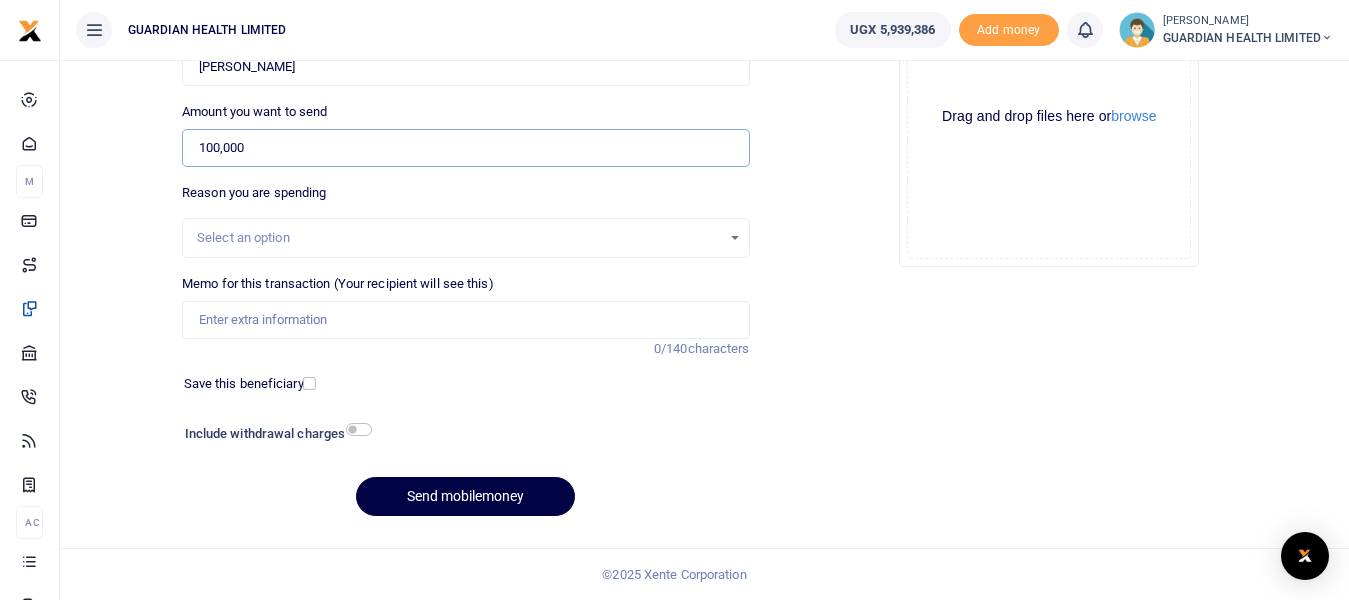 type on "100,000" 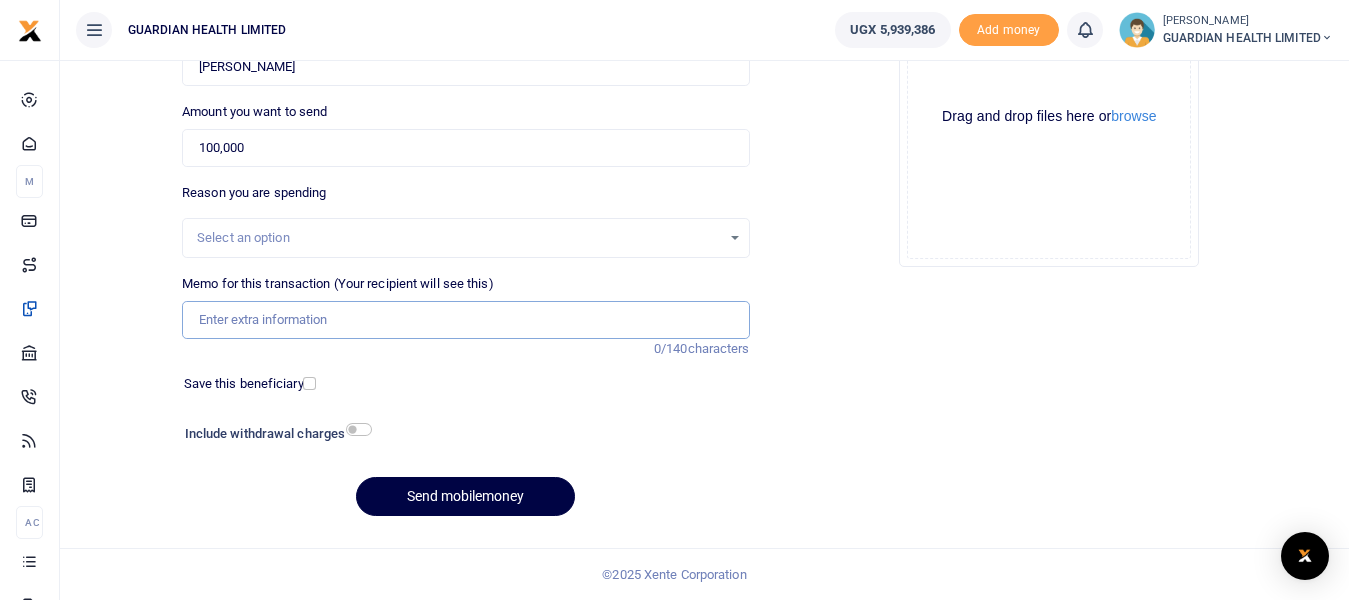 click on "Memo for this transaction (Your recipient will see this)" at bounding box center (465, 320) 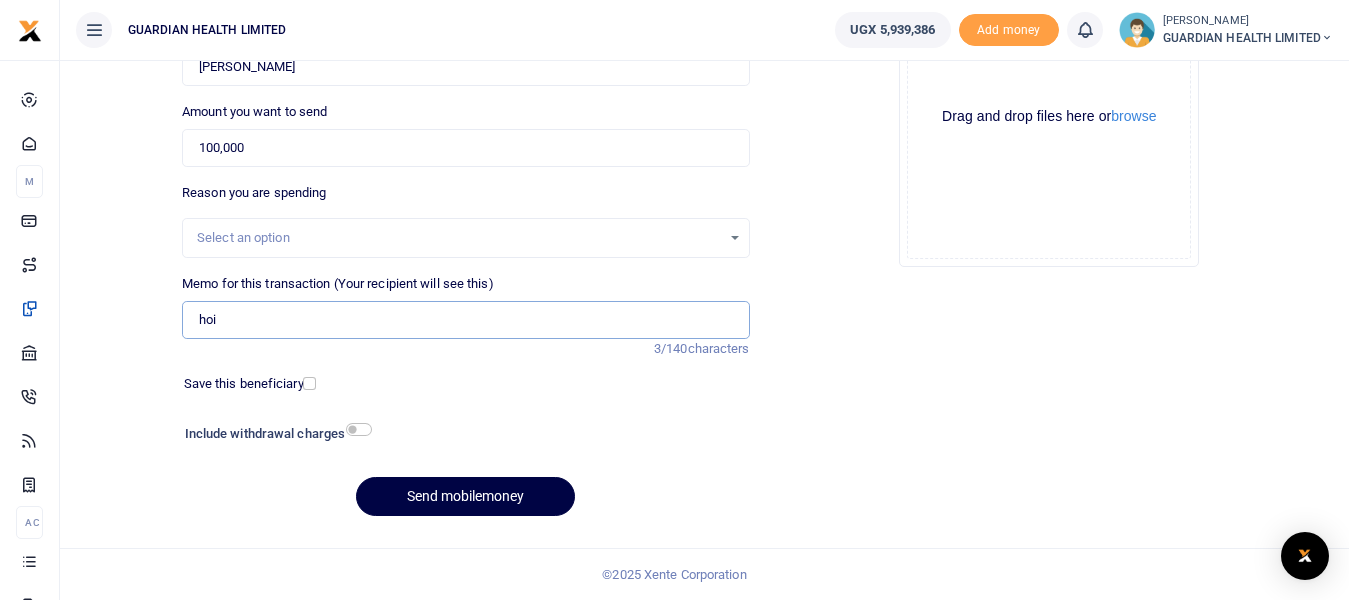 type on "[PERSON_NAME] cash" 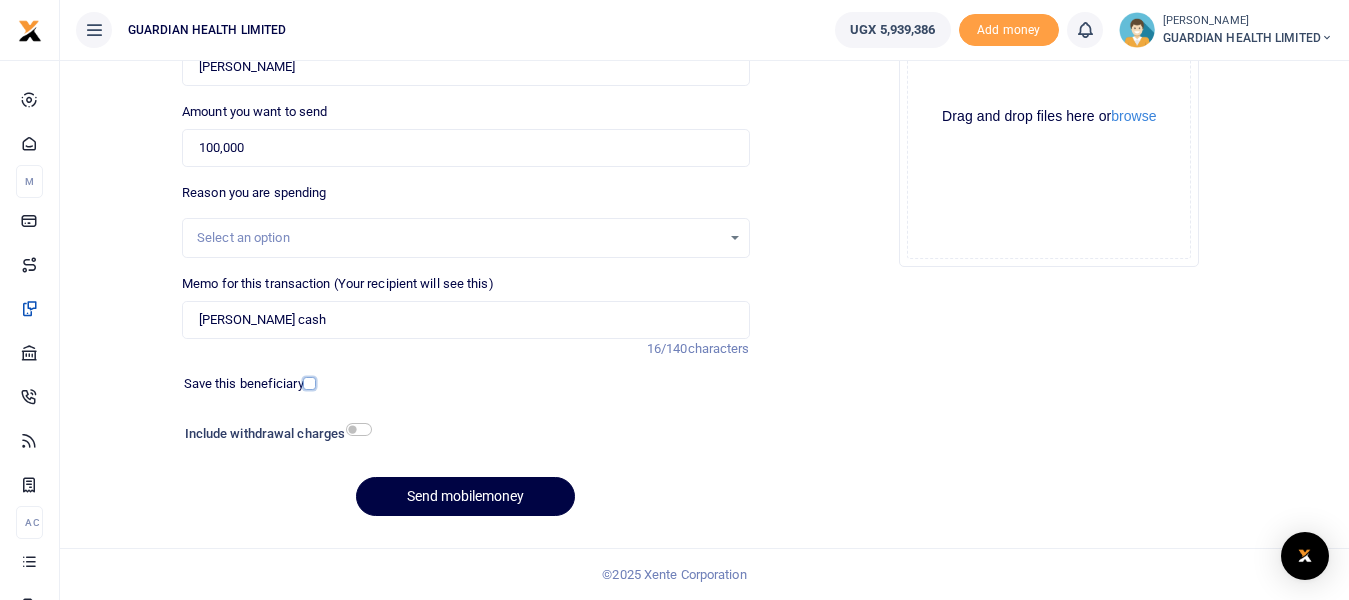 click at bounding box center [309, 383] 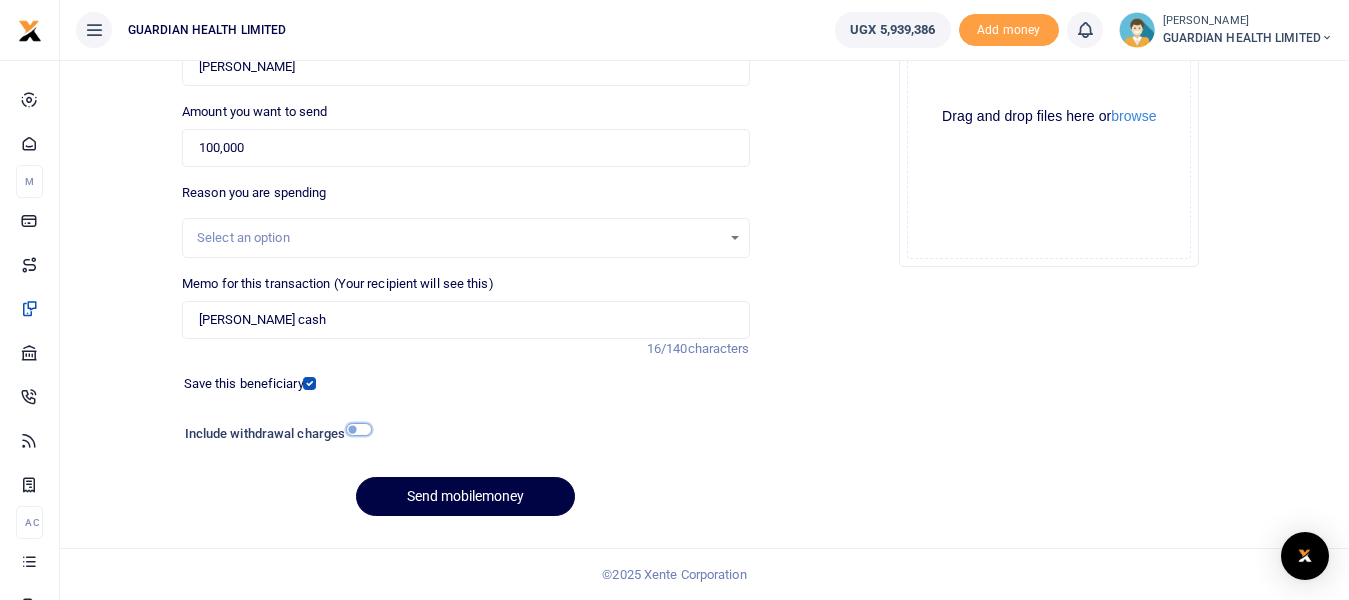 click at bounding box center [359, 429] 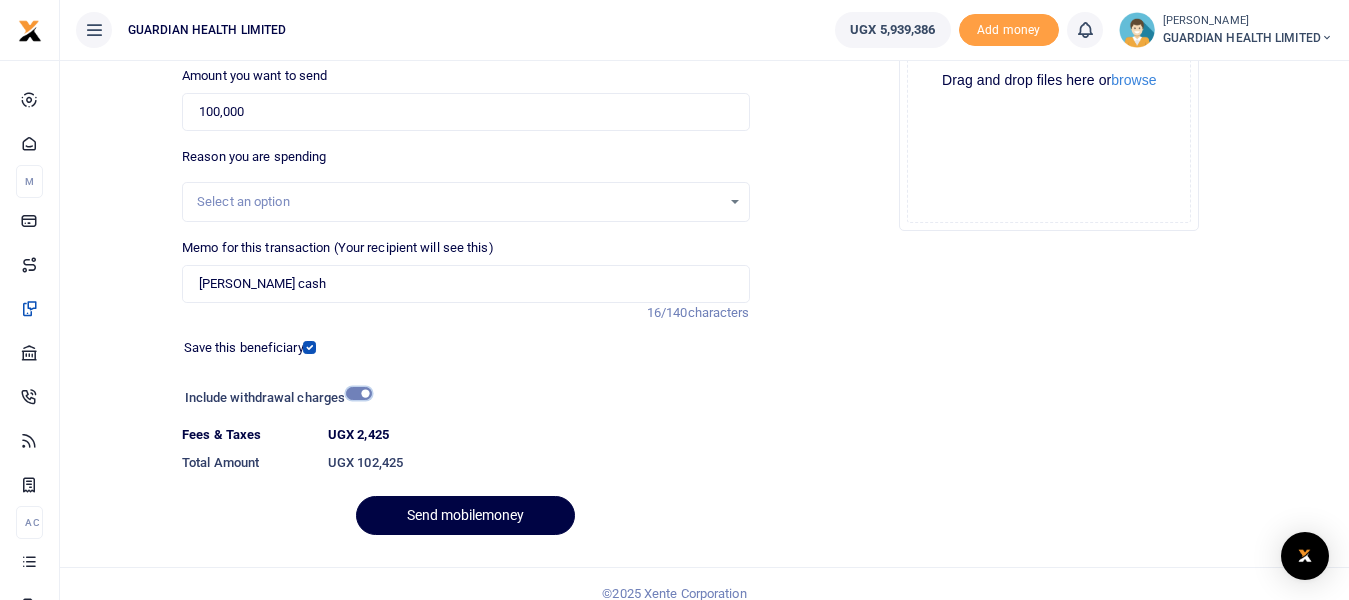 scroll, scrollTop: 321, scrollLeft: 0, axis: vertical 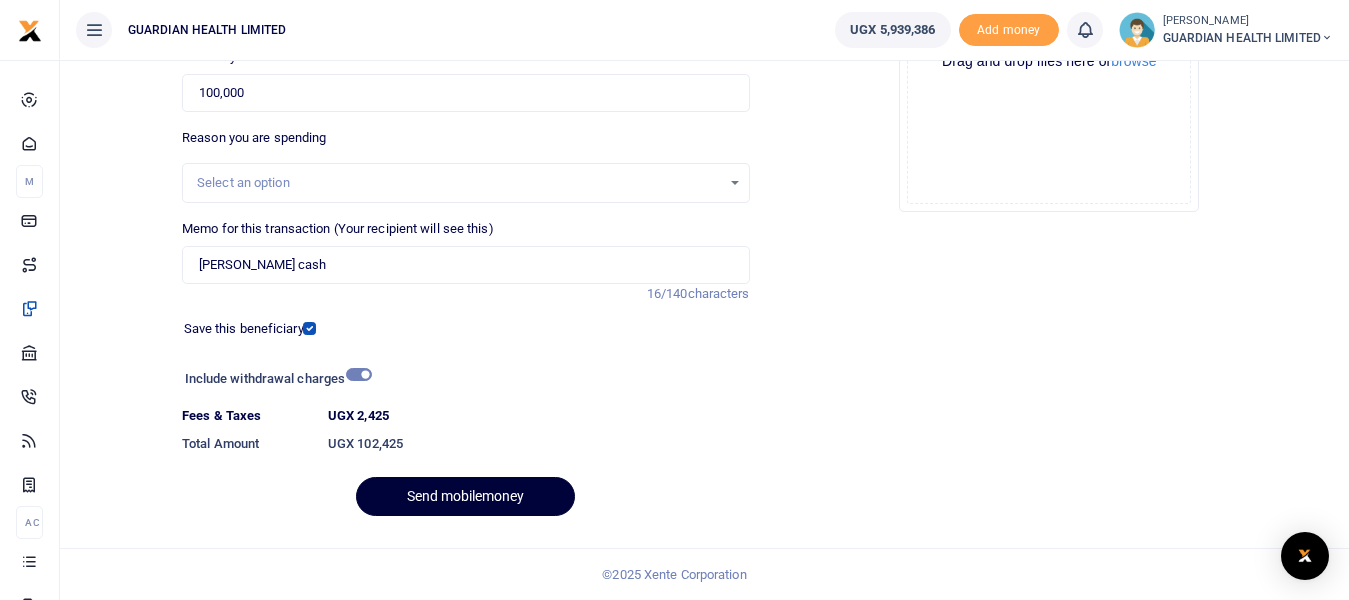 click on "Send mobilemoney" at bounding box center (465, 496) 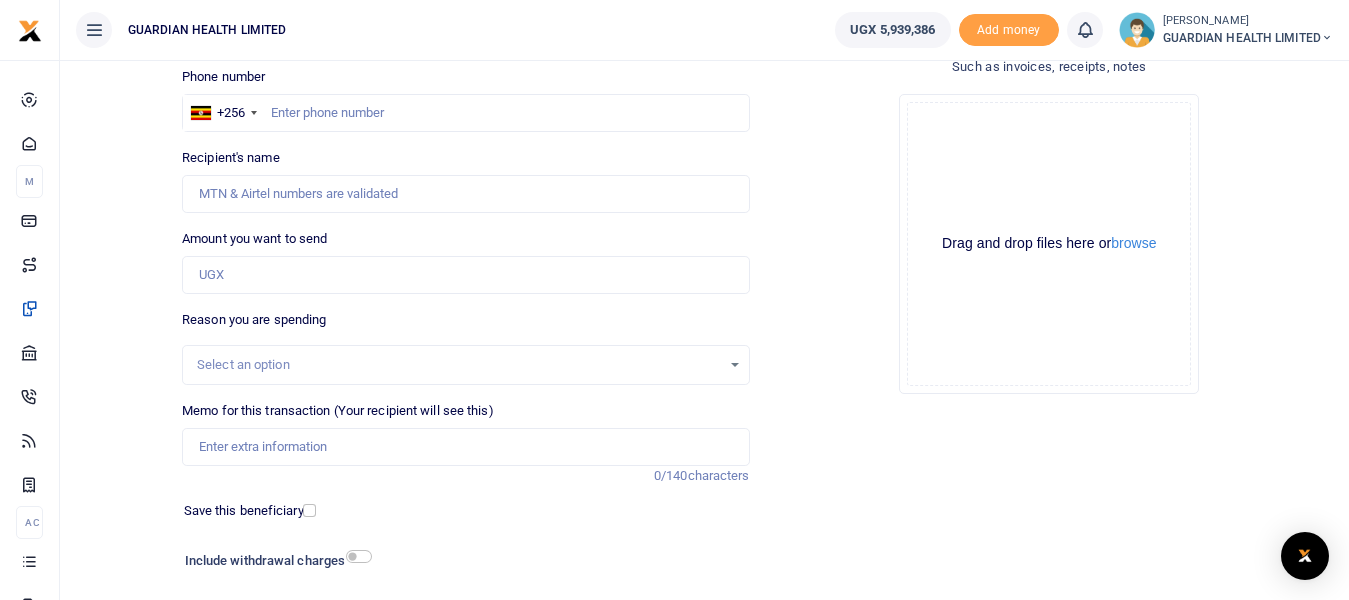 scroll, scrollTop: 0, scrollLeft: 0, axis: both 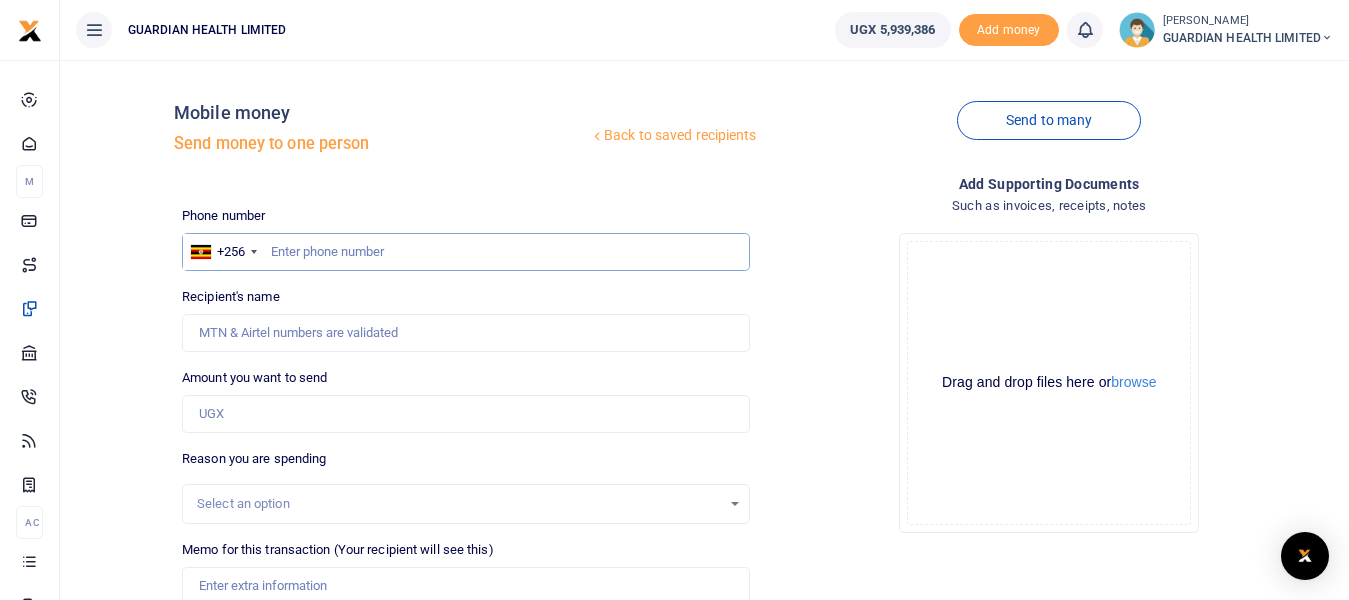click at bounding box center (465, 252) 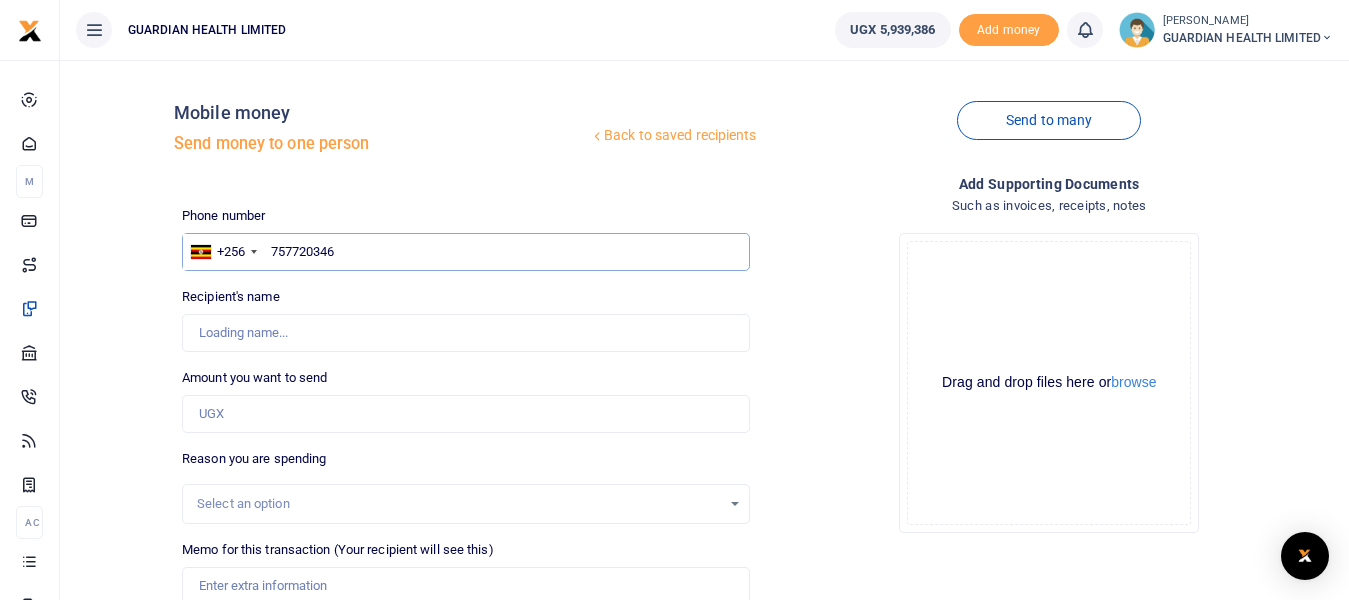 type on "757720346" 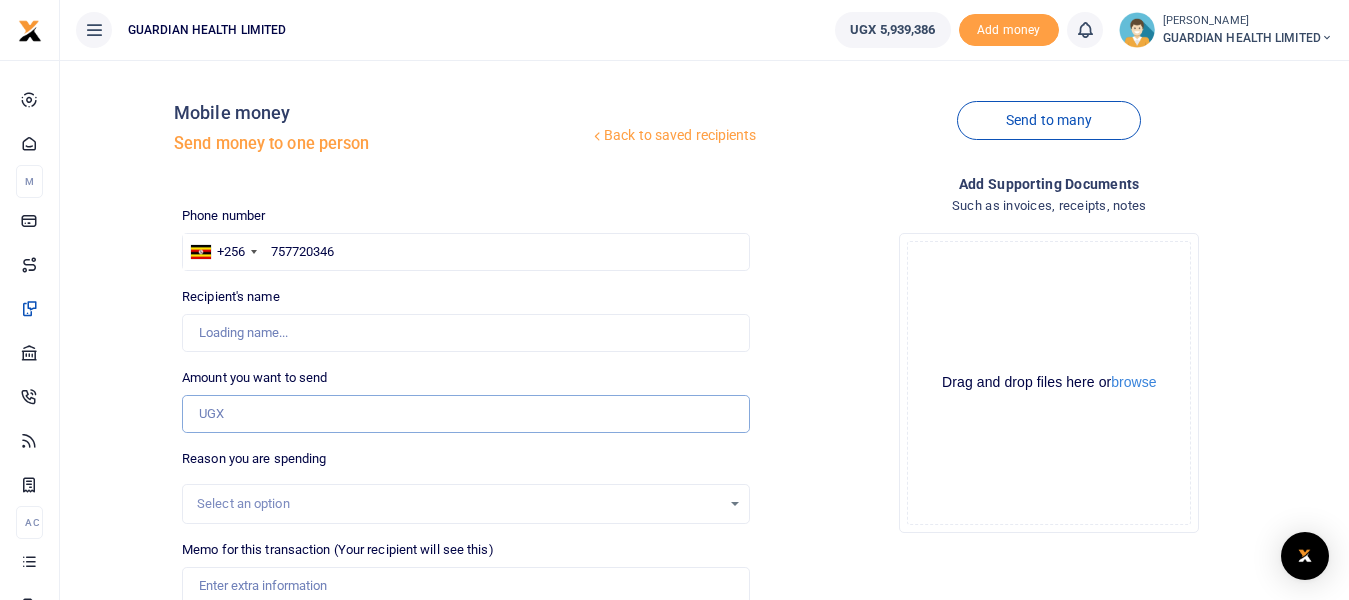 click on "Amount you want to send" at bounding box center [465, 414] 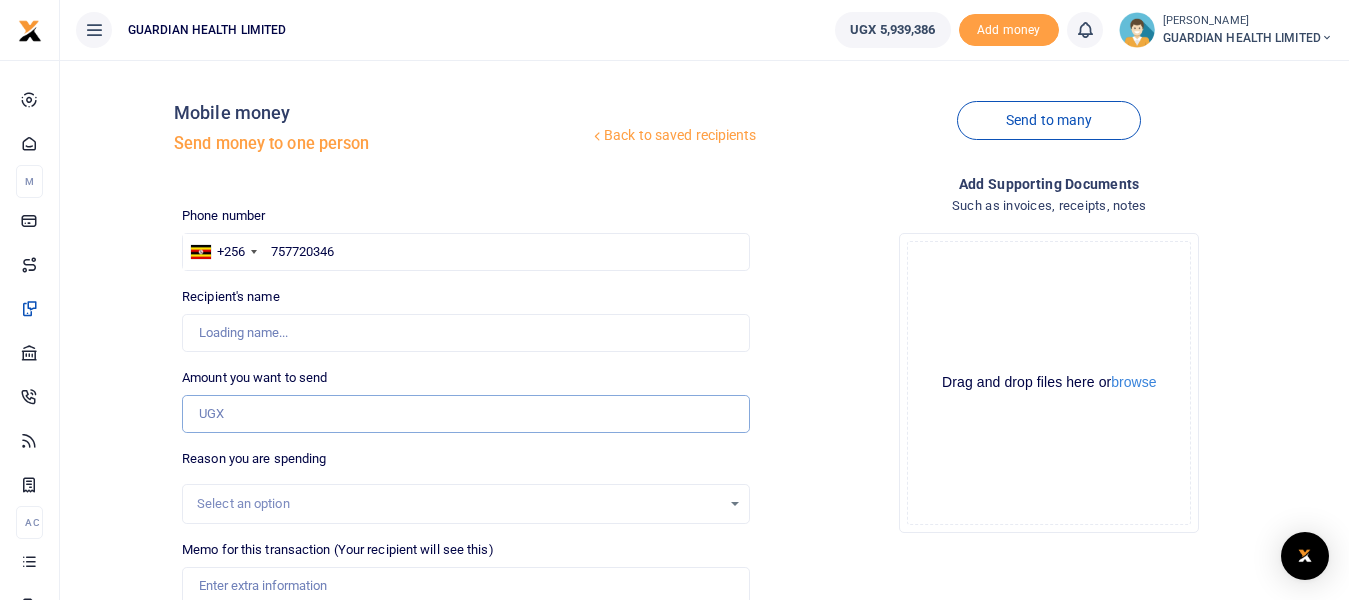 type on "4" 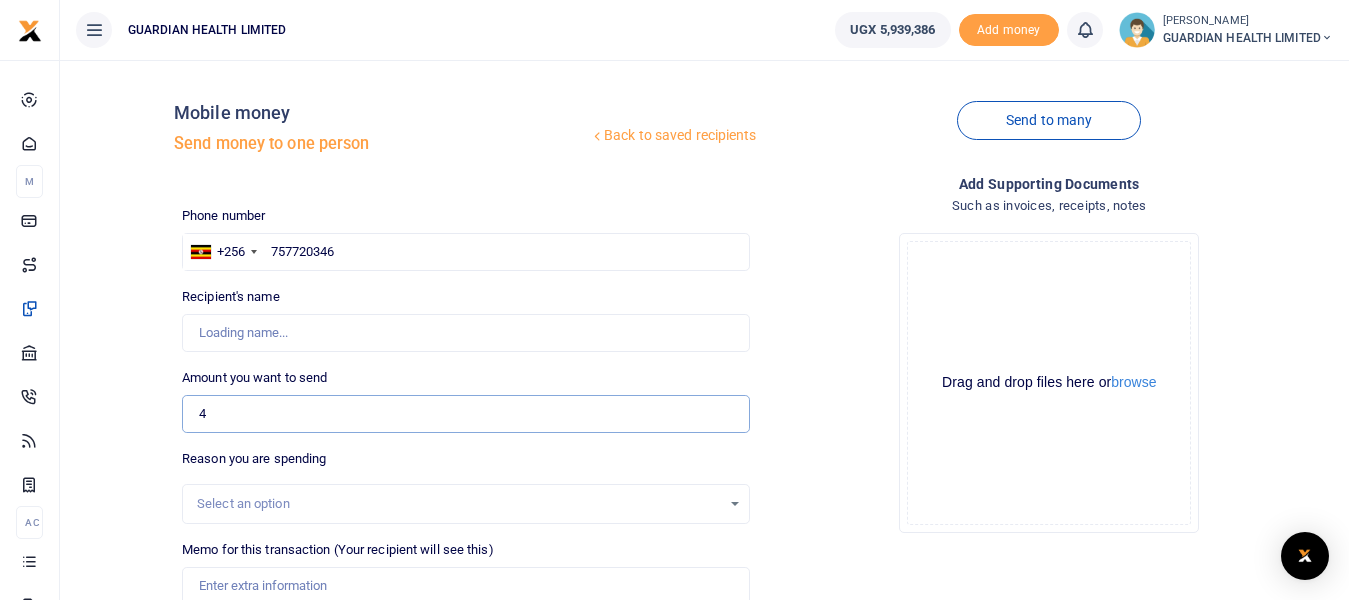 type on "Ssekalaala Hassan" 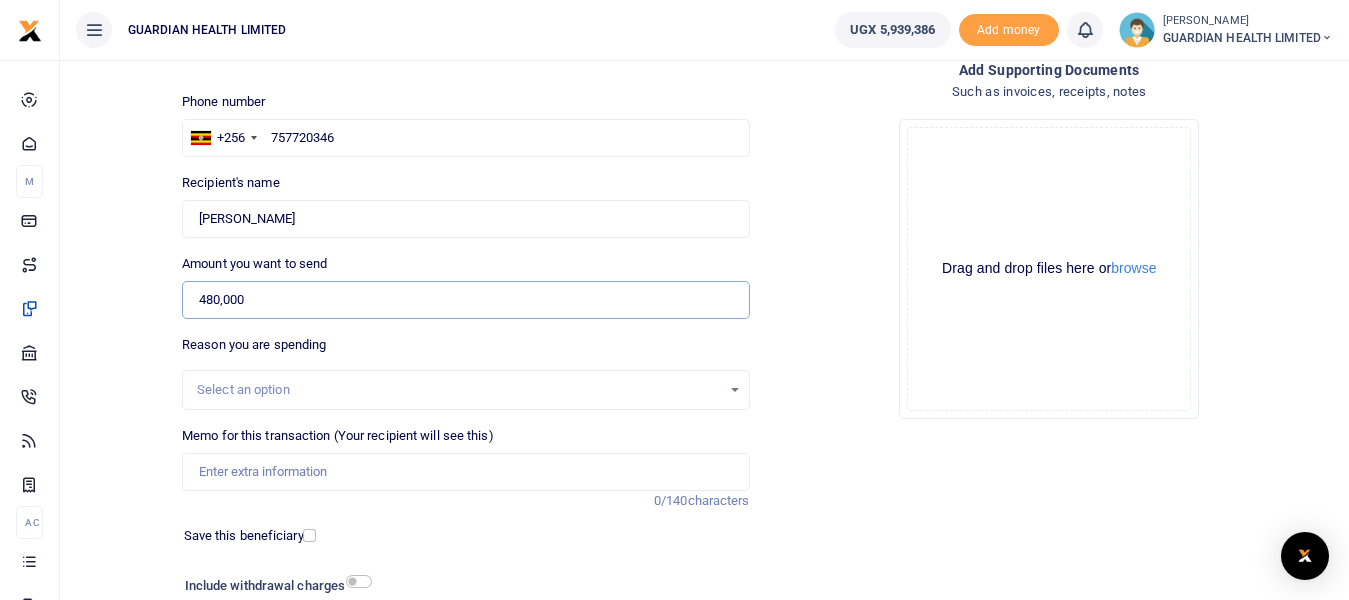 scroll, scrollTop: 266, scrollLeft: 0, axis: vertical 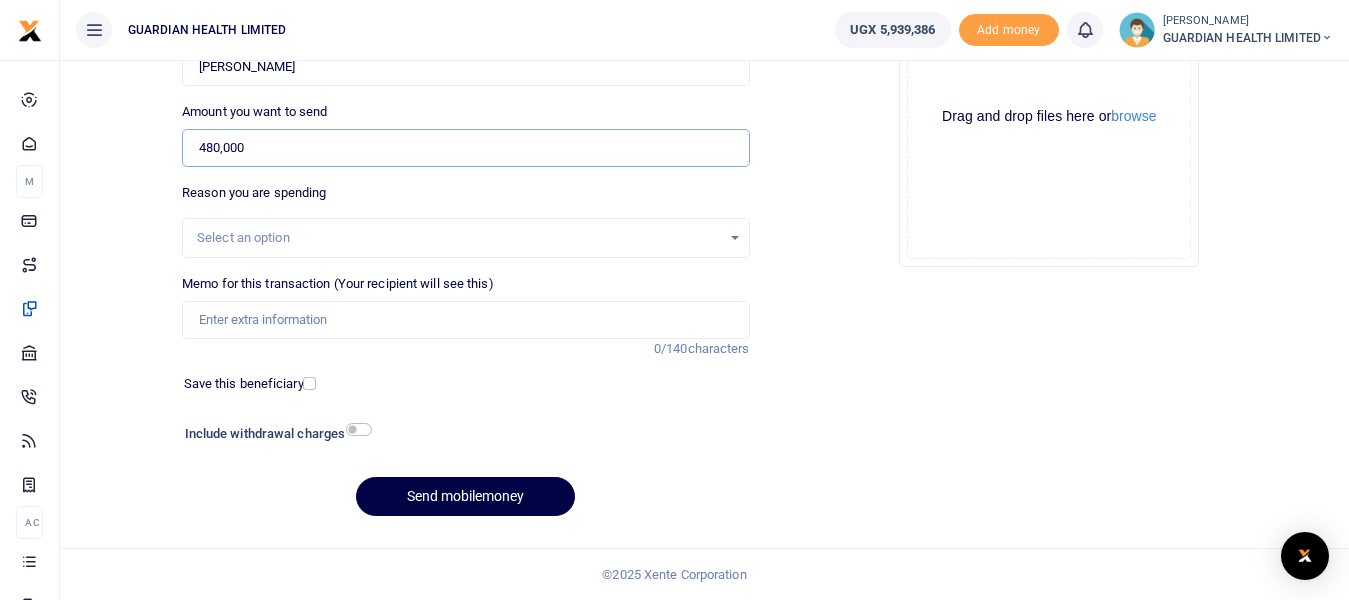type on "480,000" 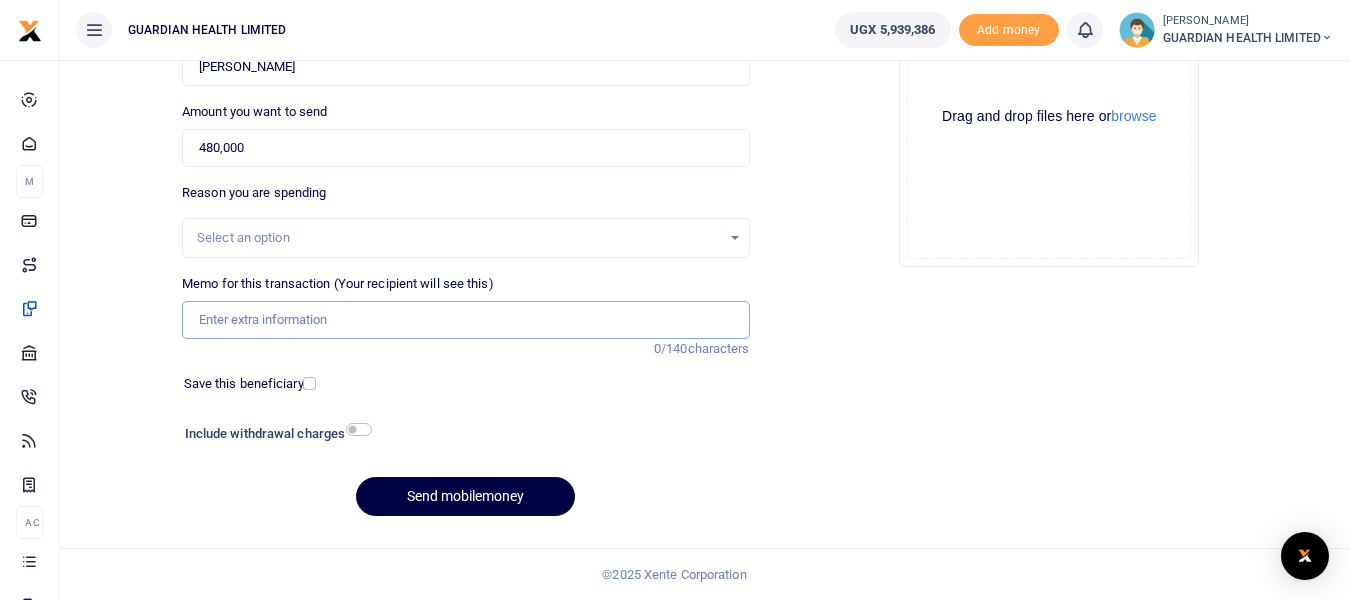 click on "Memo for this transaction (Your recipient will see this)" at bounding box center (465, 320) 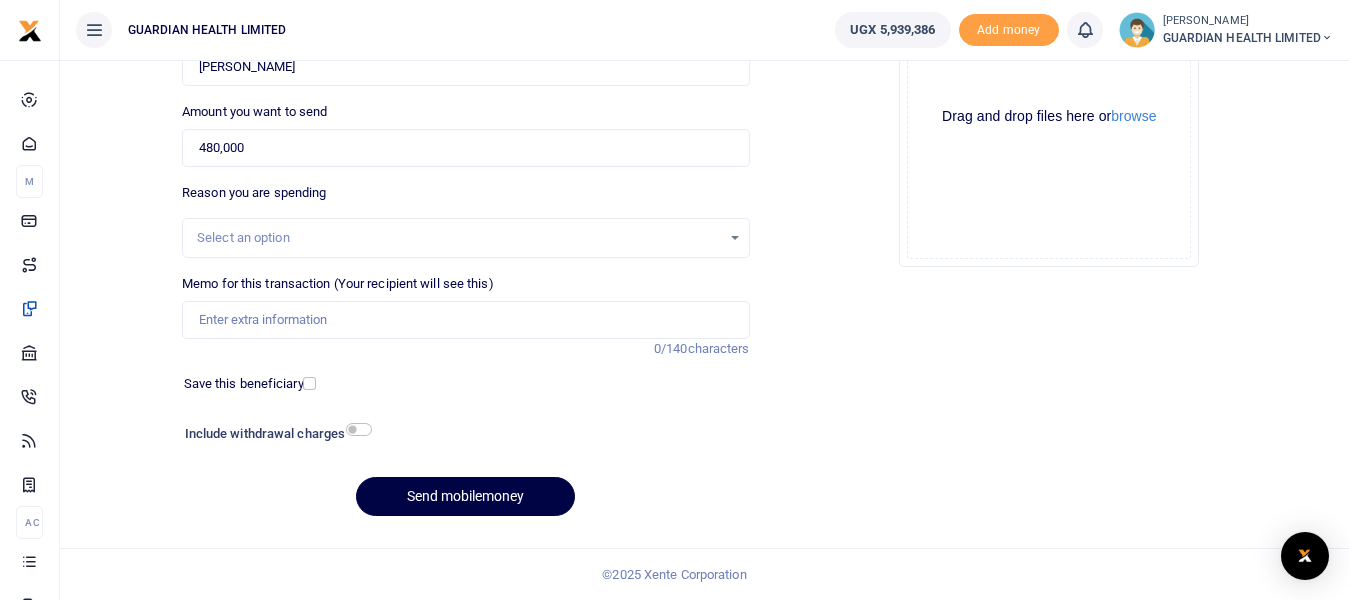 click on "Select an option" at bounding box center [458, 238] 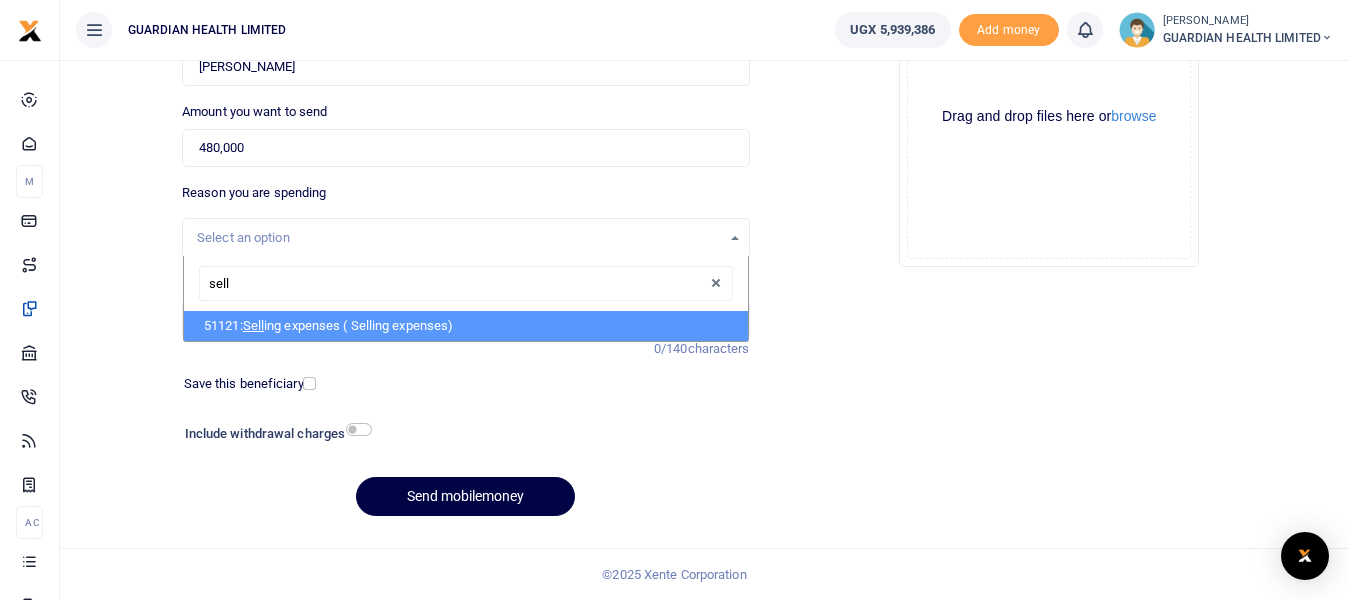 type on "selli" 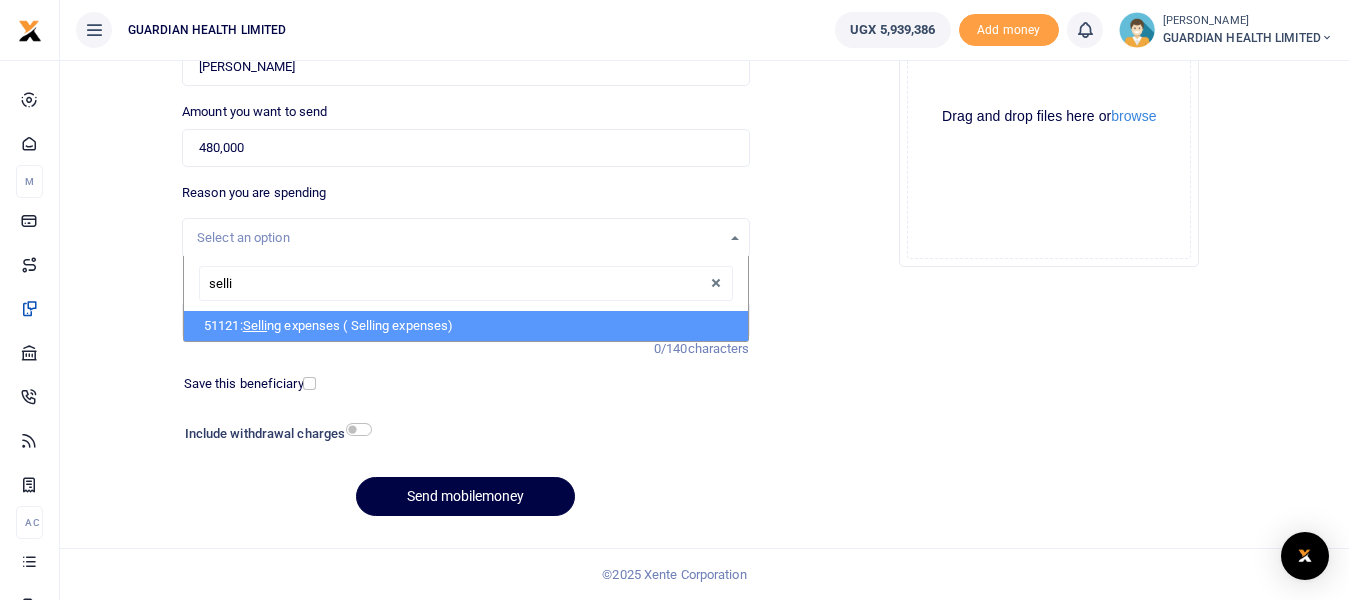 click on "51121:   Selli ng expenses ( Selling expenses)" at bounding box center (465, 326) 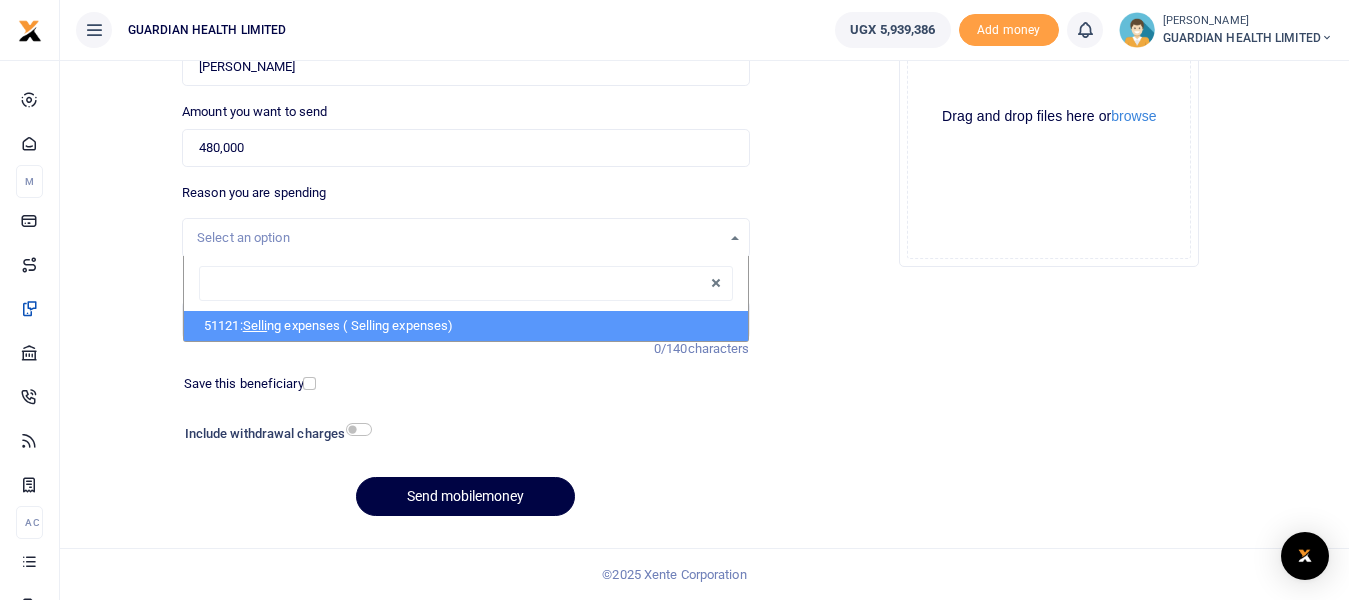 select on "5405" 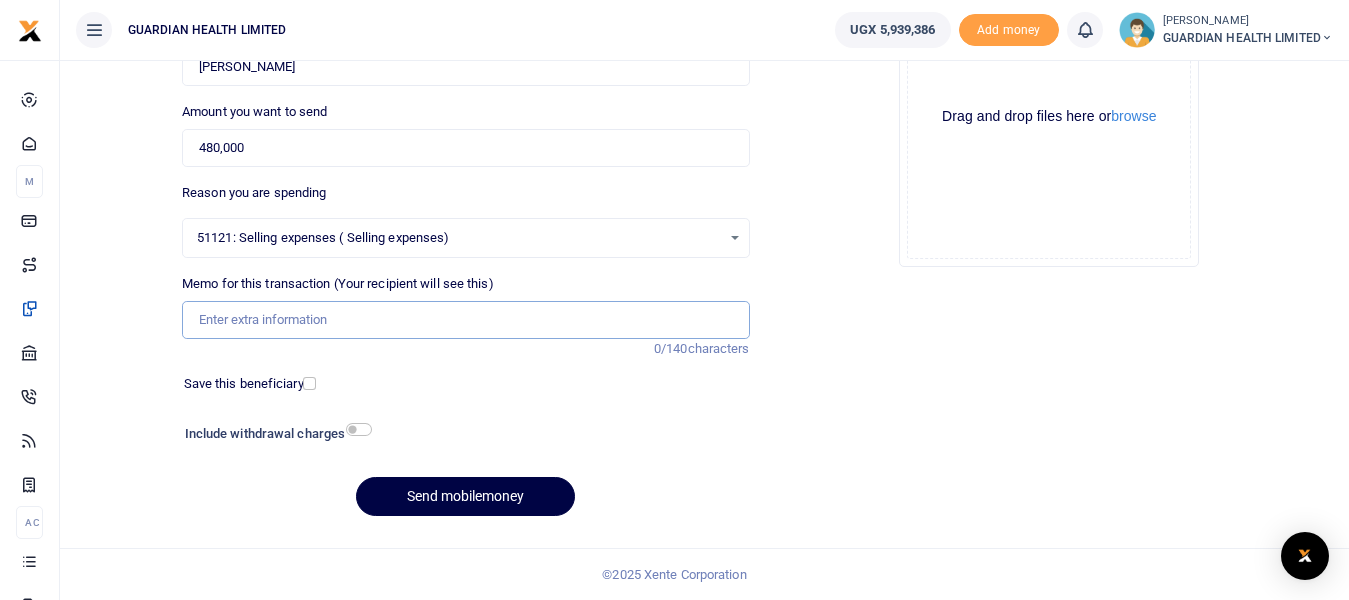 click on "Memo for this transaction (Your recipient will see this)" at bounding box center (465, 320) 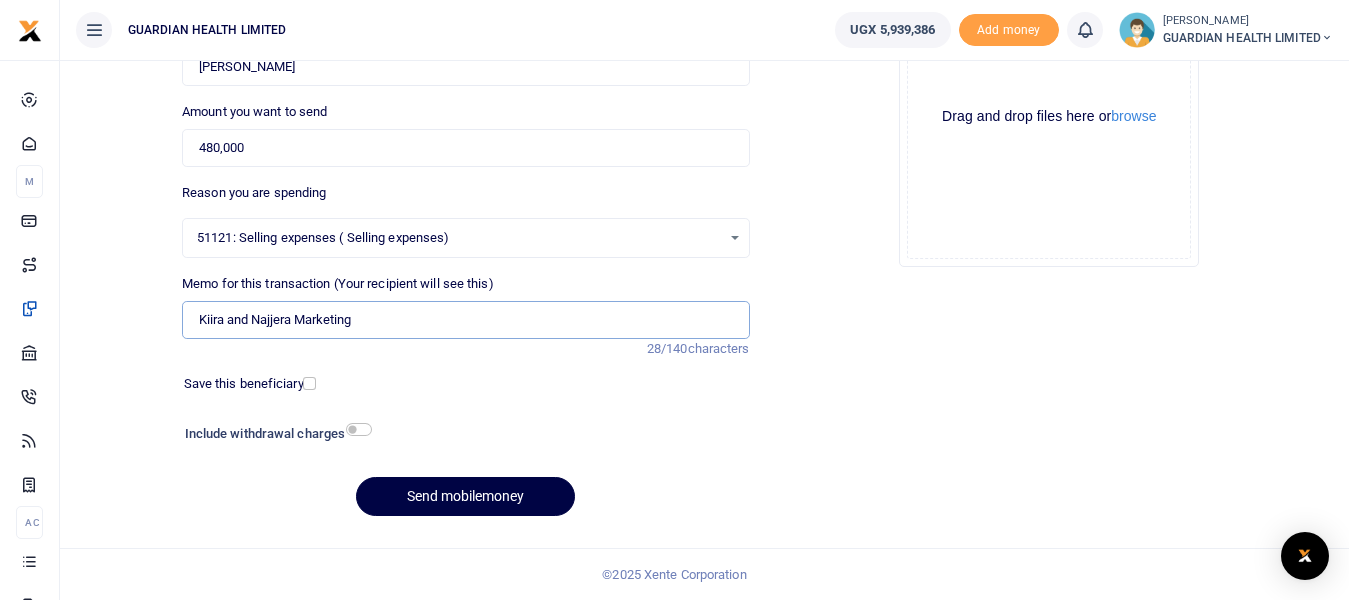 type on "Kiira and Najjera Marketing" 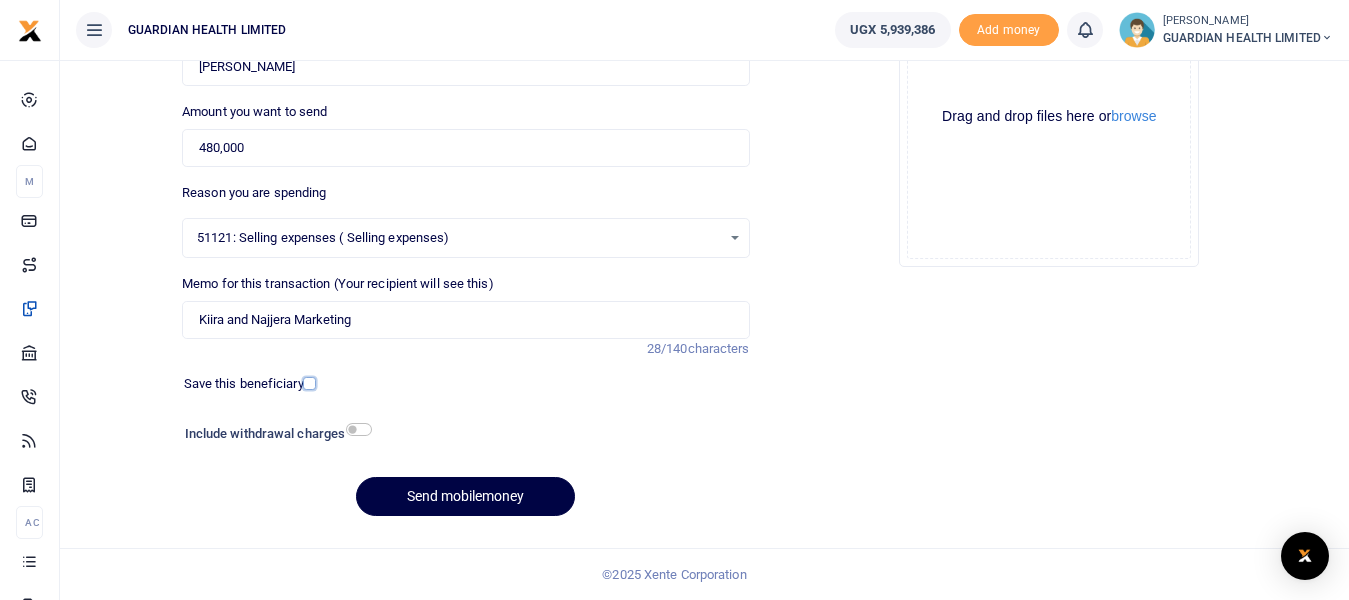 click at bounding box center (309, 383) 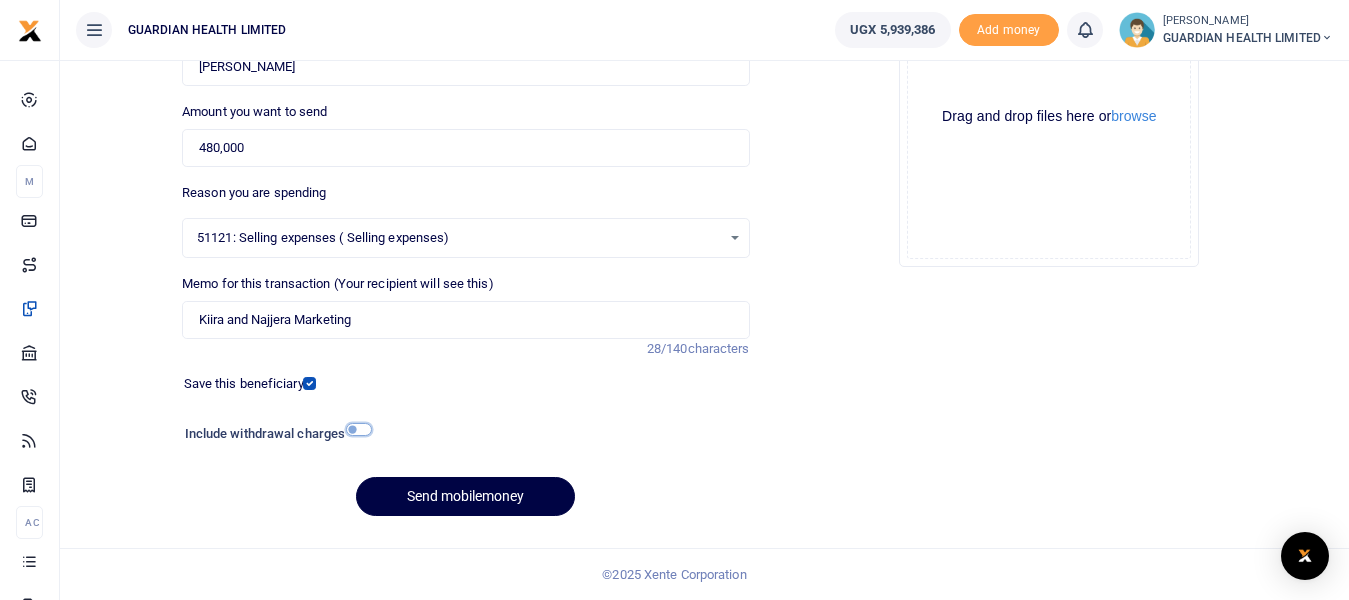 click at bounding box center [359, 429] 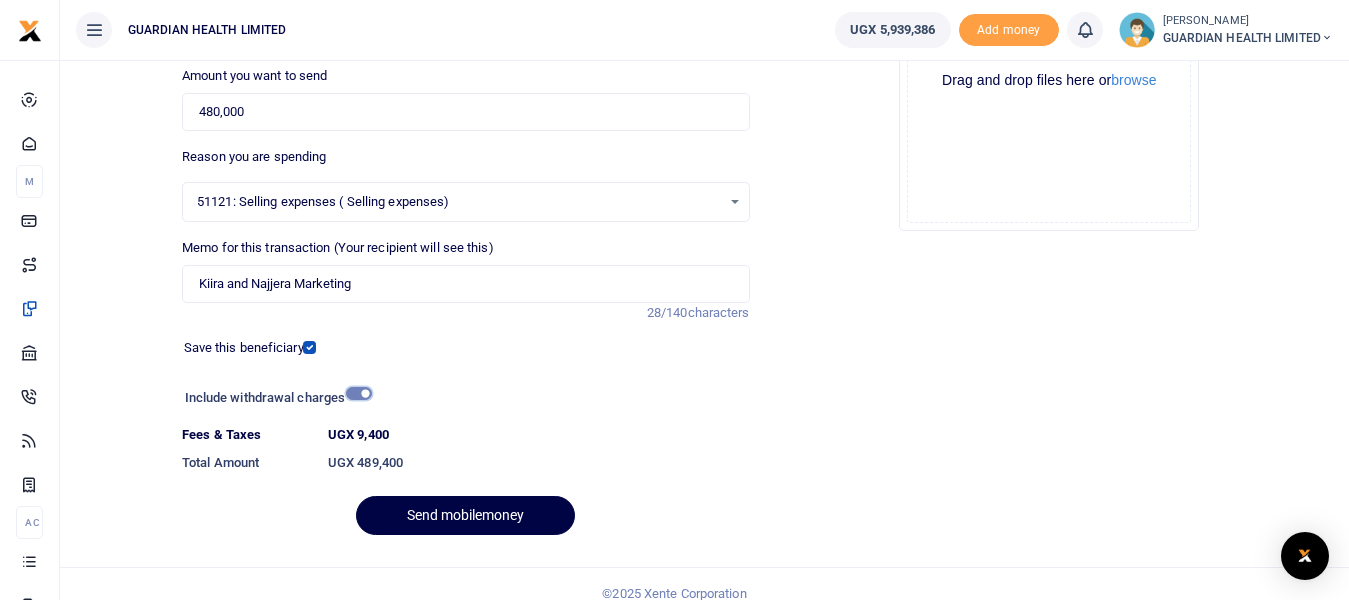 scroll, scrollTop: 321, scrollLeft: 0, axis: vertical 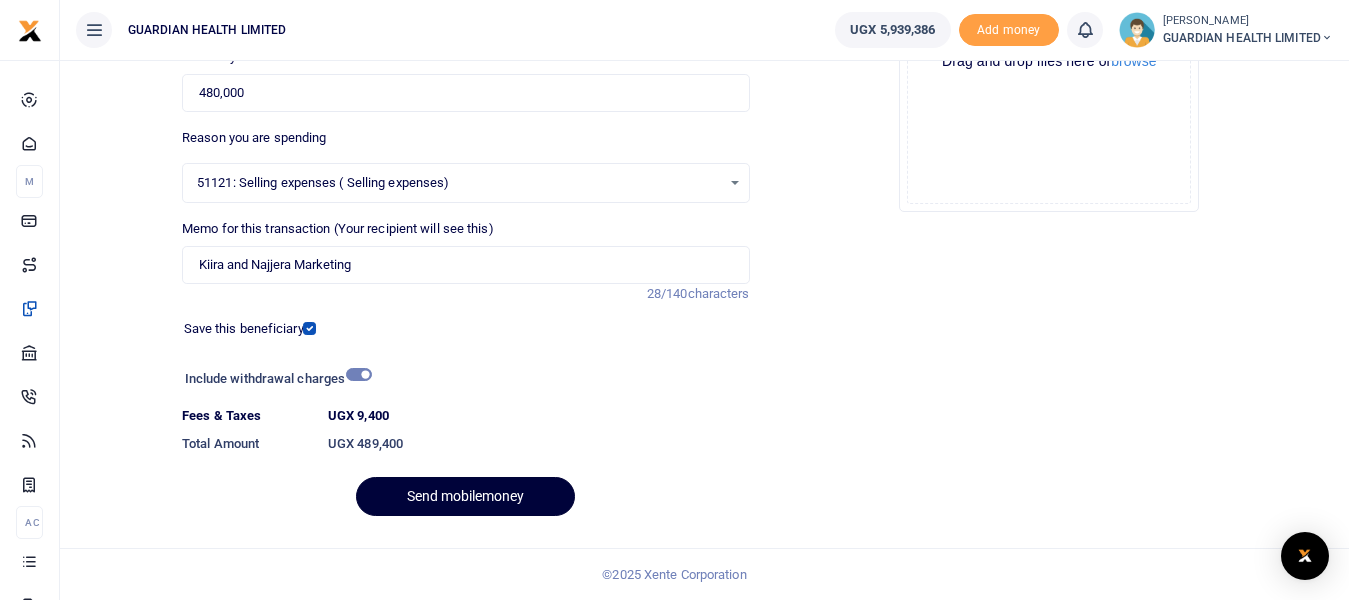 click on "Send mobilemoney" at bounding box center [465, 496] 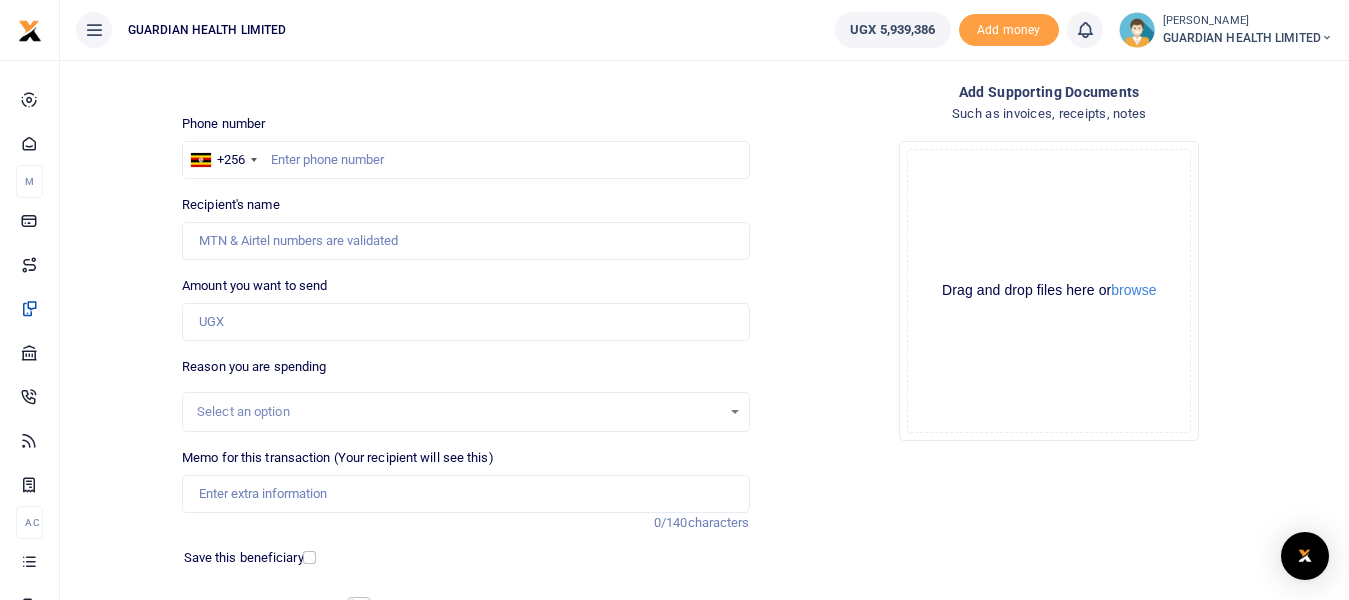 scroll, scrollTop: 0, scrollLeft: 0, axis: both 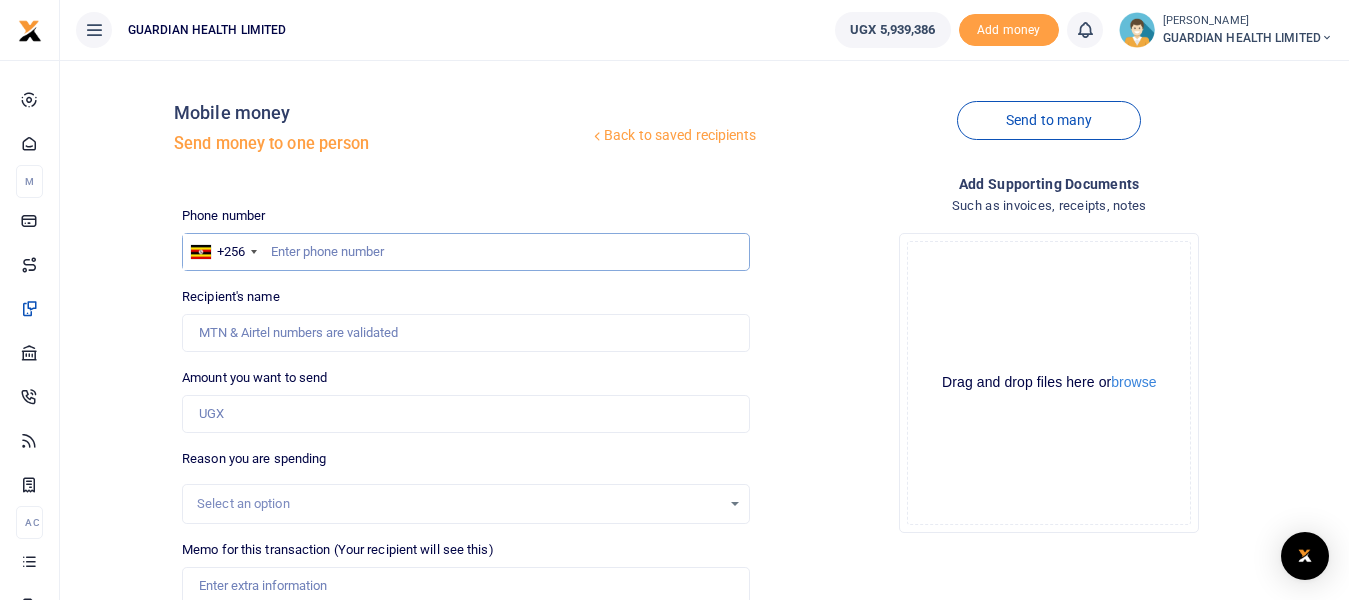paste on "0706739561" 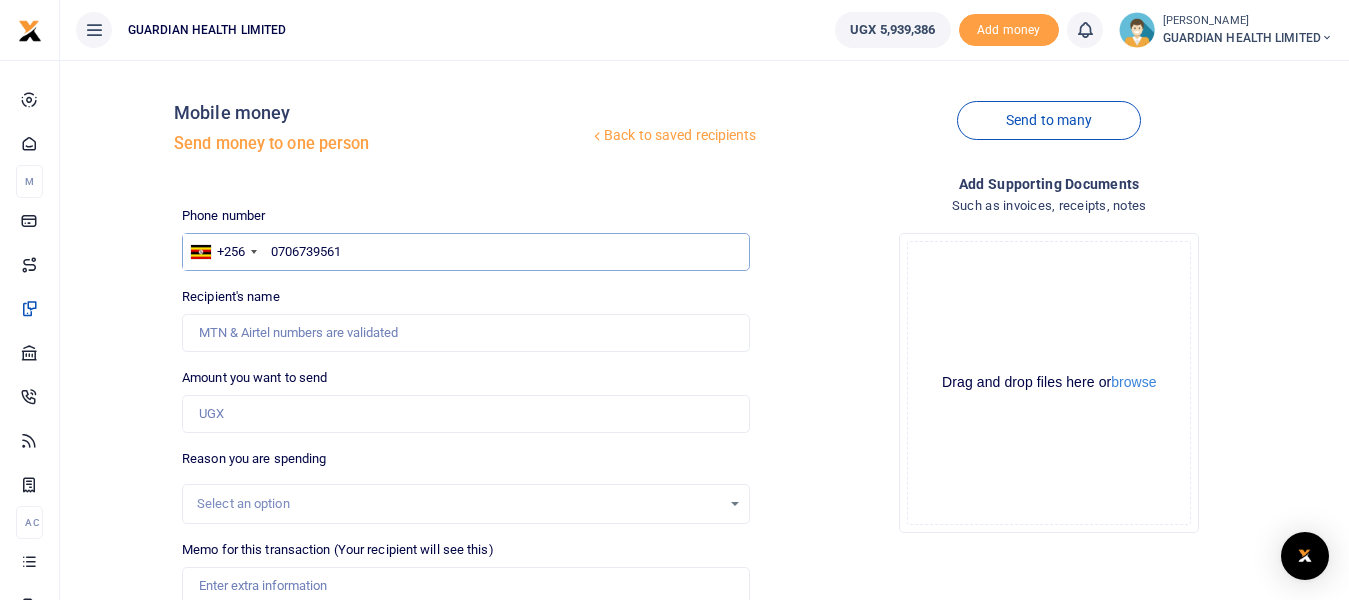 click on "0706739561" at bounding box center [465, 252] 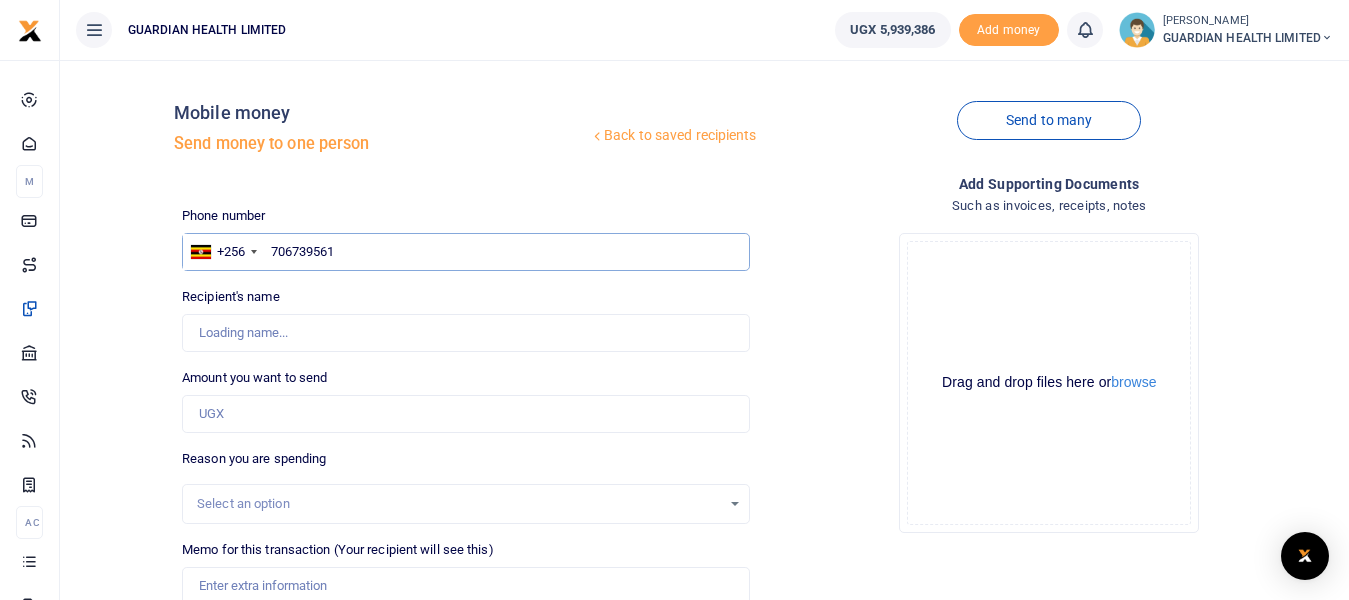 type on "706739561" 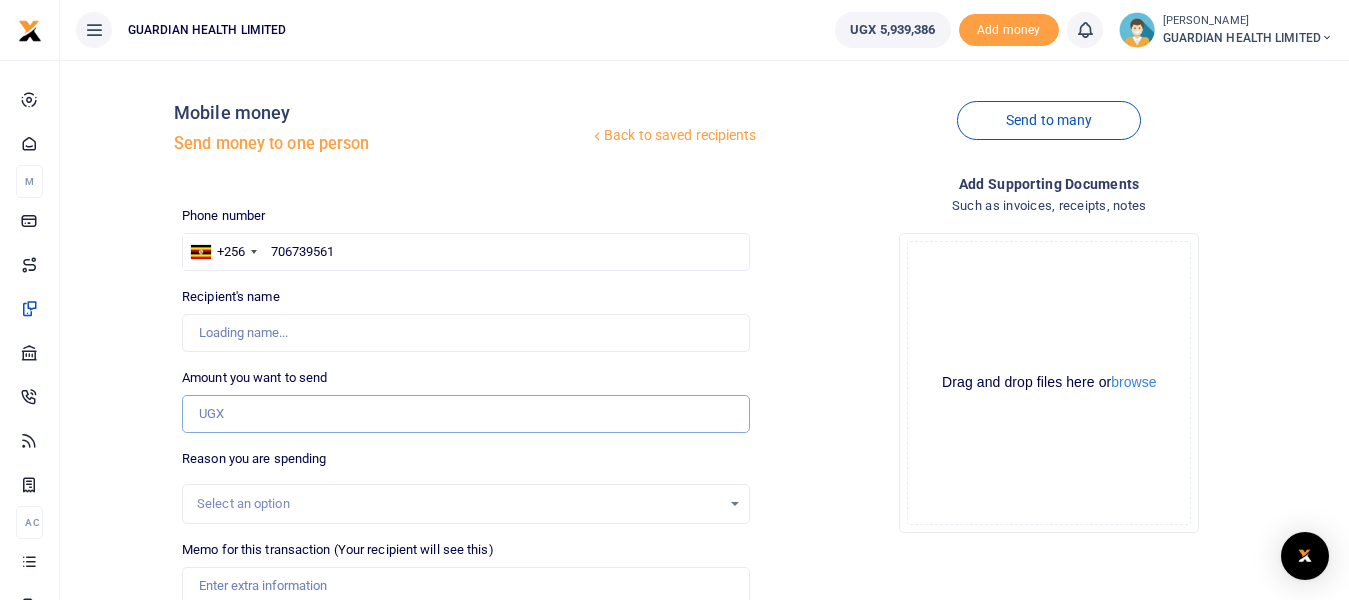 click on "Amount you want to send" at bounding box center (465, 414) 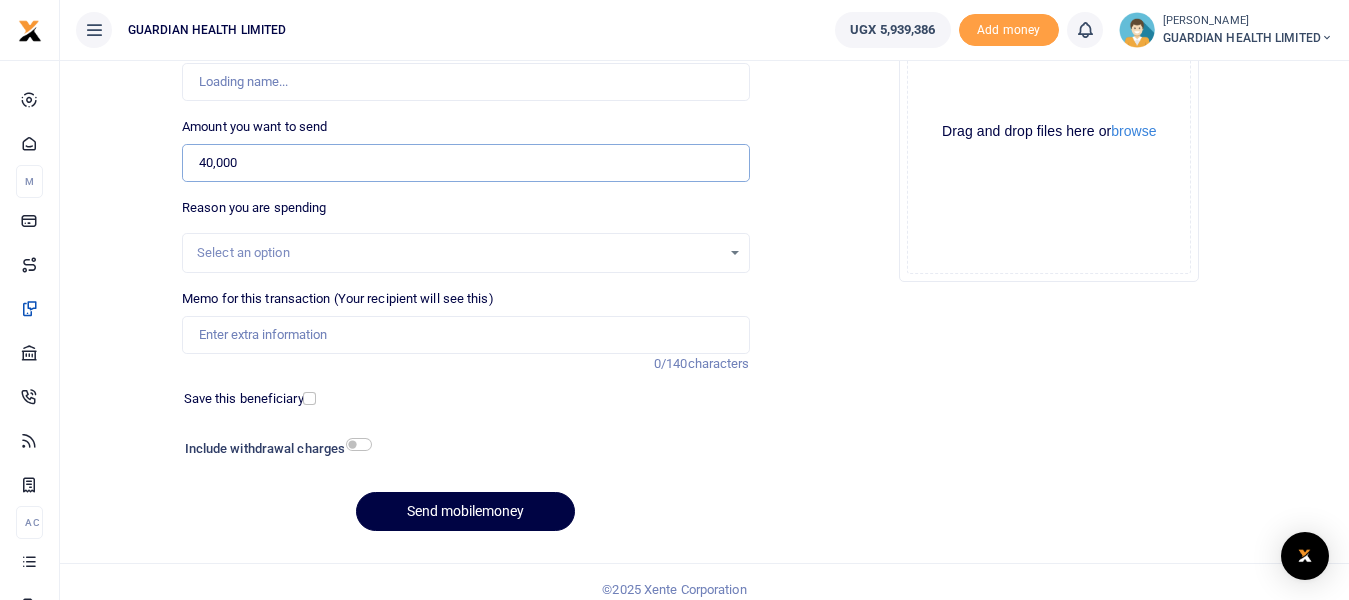 scroll, scrollTop: 266, scrollLeft: 0, axis: vertical 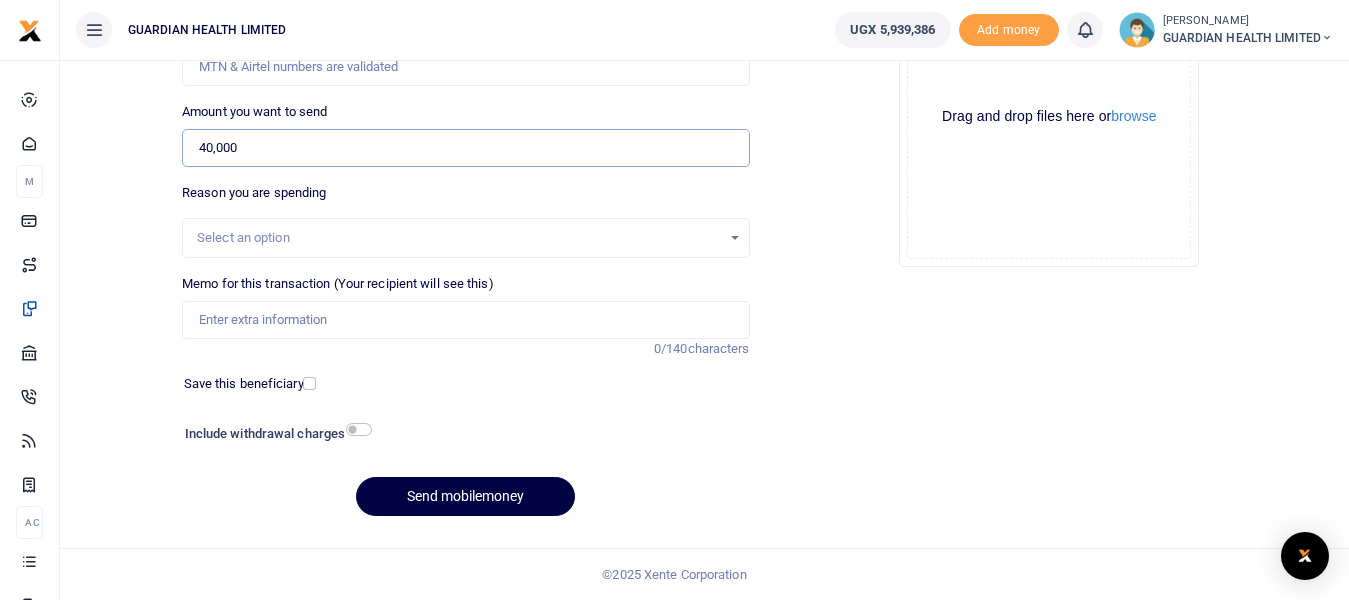 type on "40,000" 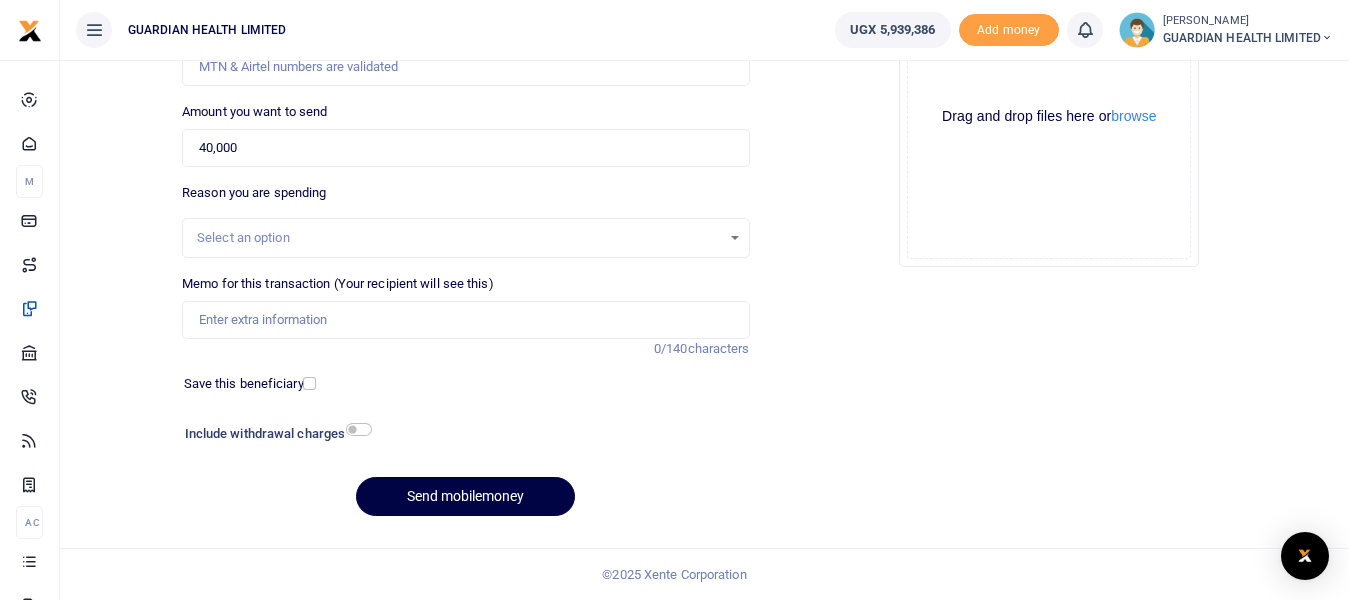 type on "Joseph Kasekende" 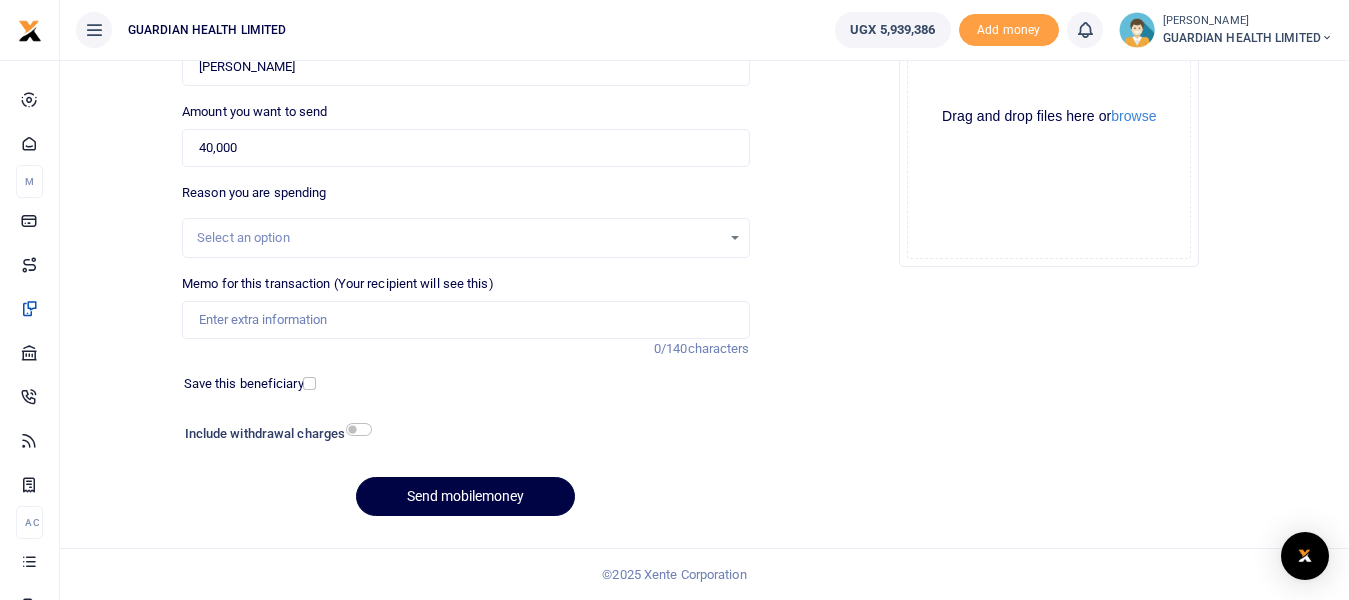 click on "Select an option" at bounding box center (465, 238) 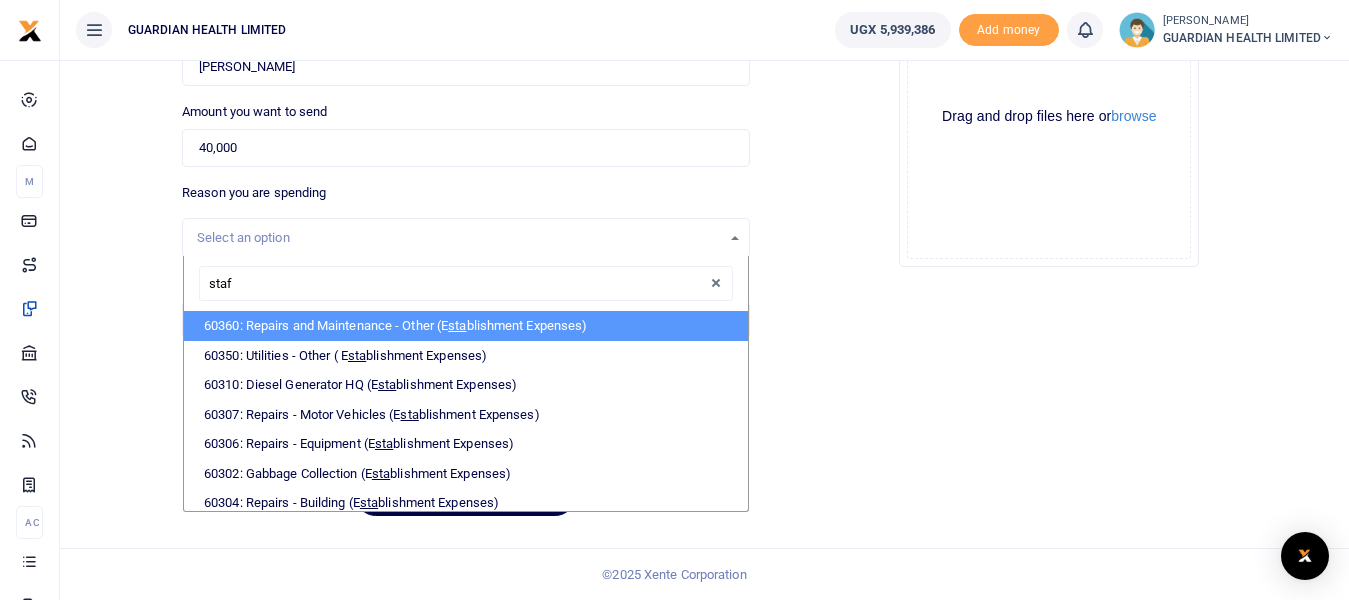 type on "staff" 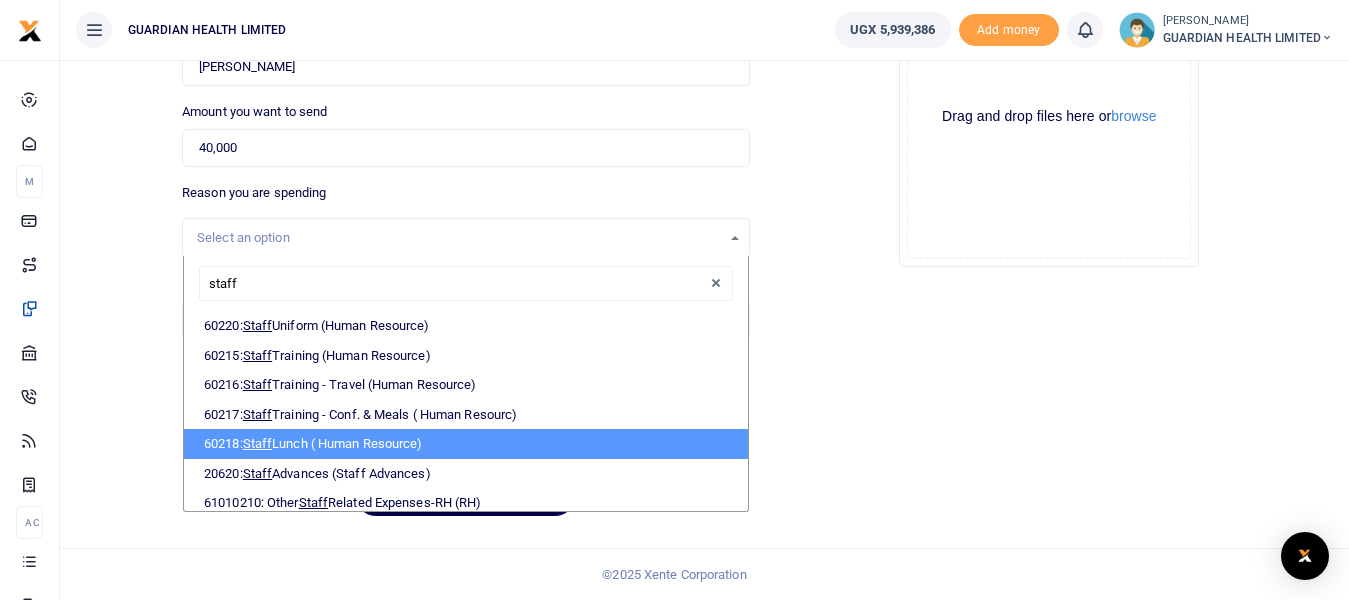 click on "60218:  Staff  Lunch ( Human Resource)" at bounding box center (465, 444) 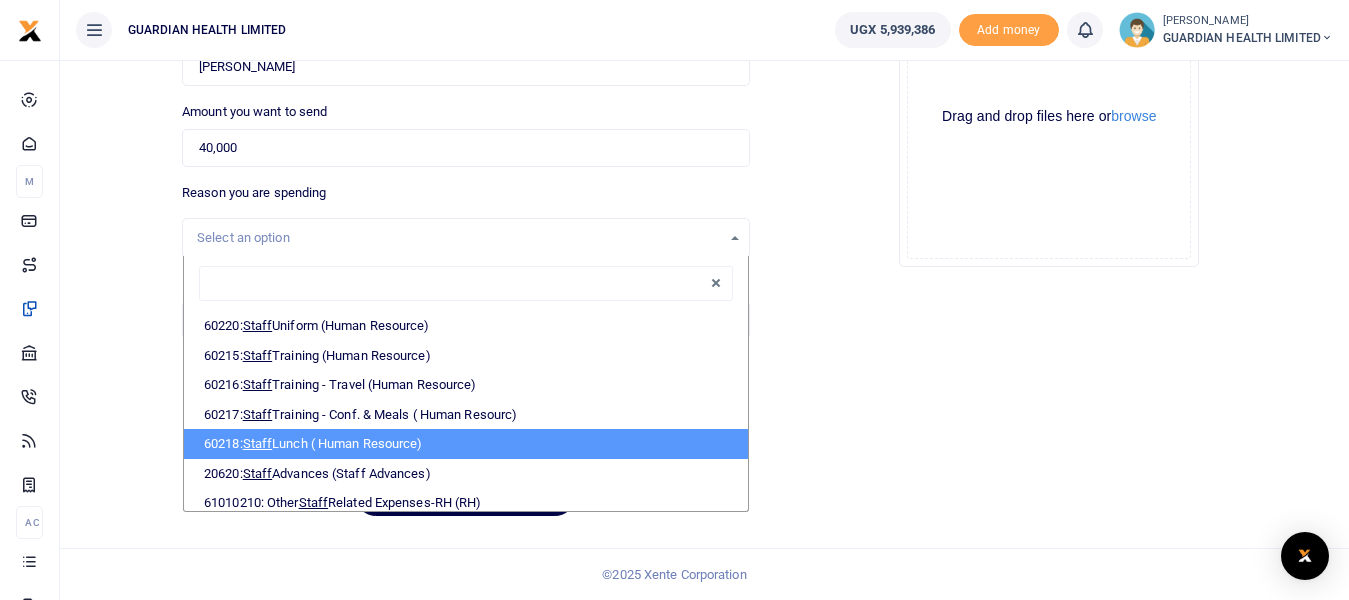 select on "5399" 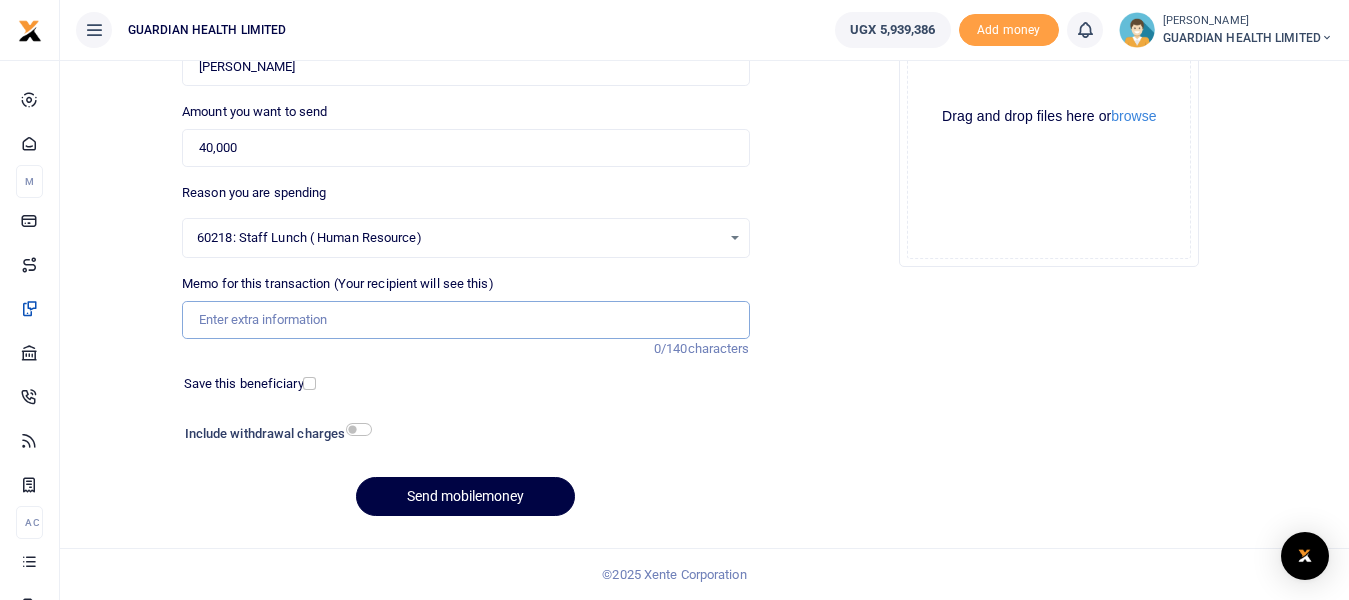 click on "Memo for this transaction (Your recipient will see this)" at bounding box center (465, 320) 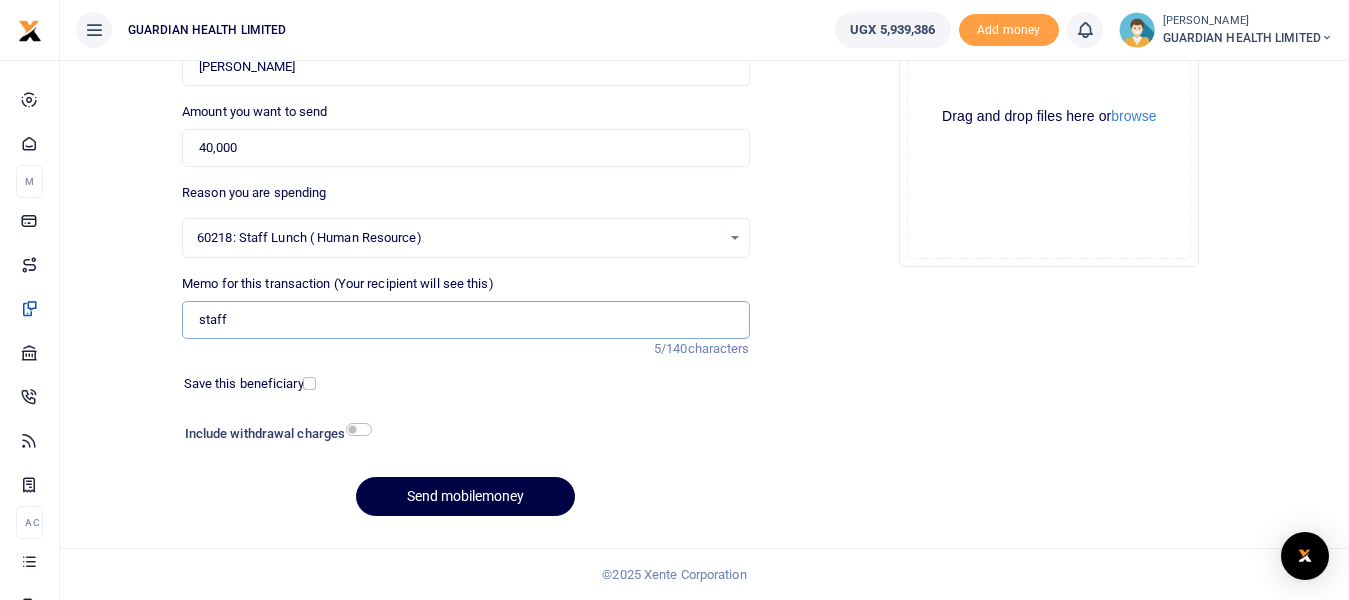 type on "staff lunch during stock delivery to Jinja 1 mukono and Jinja 2" 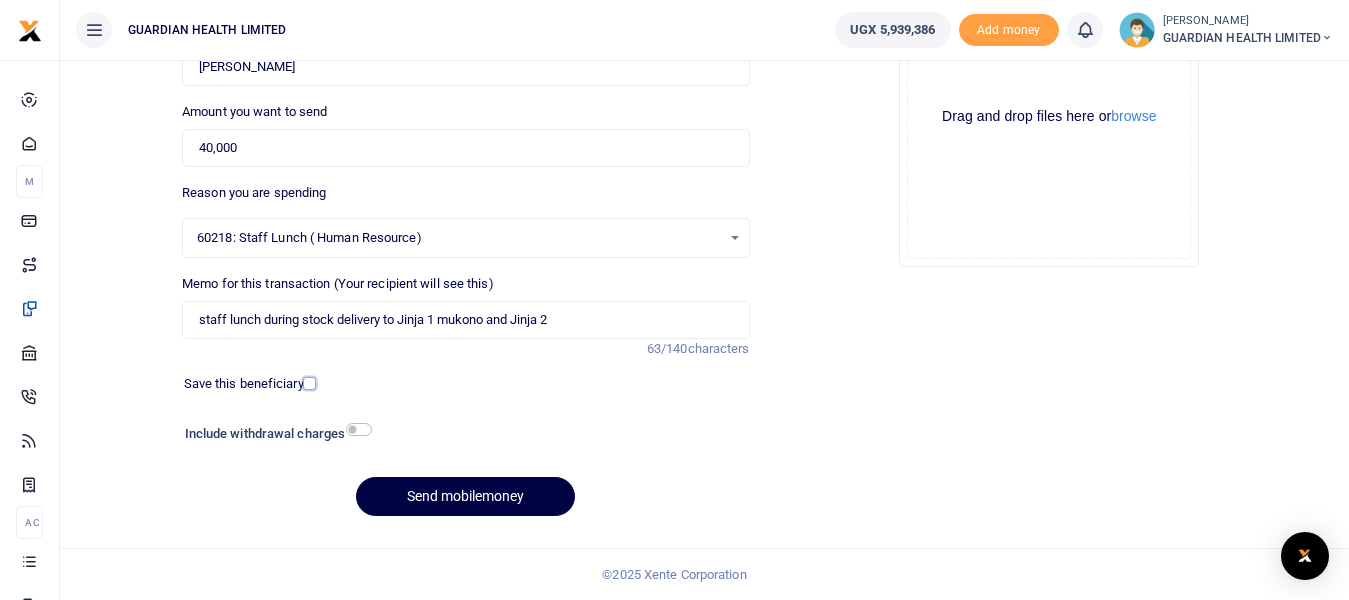 click at bounding box center [309, 383] 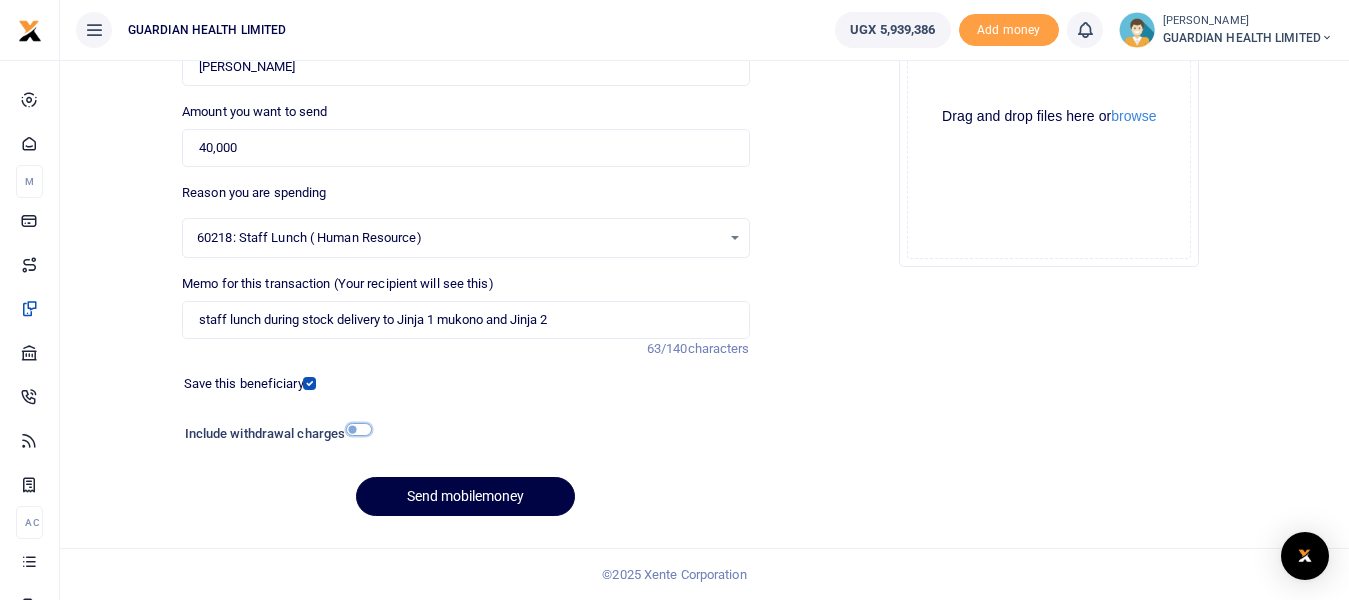 click at bounding box center [359, 429] 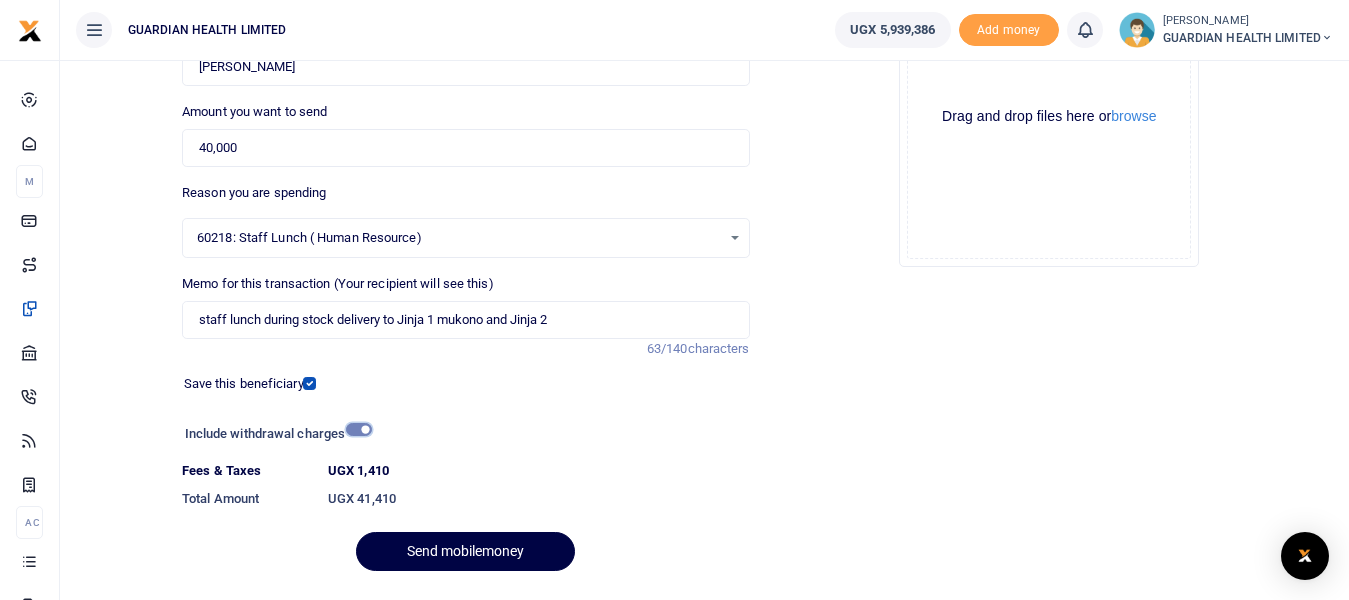 scroll, scrollTop: 321, scrollLeft: 0, axis: vertical 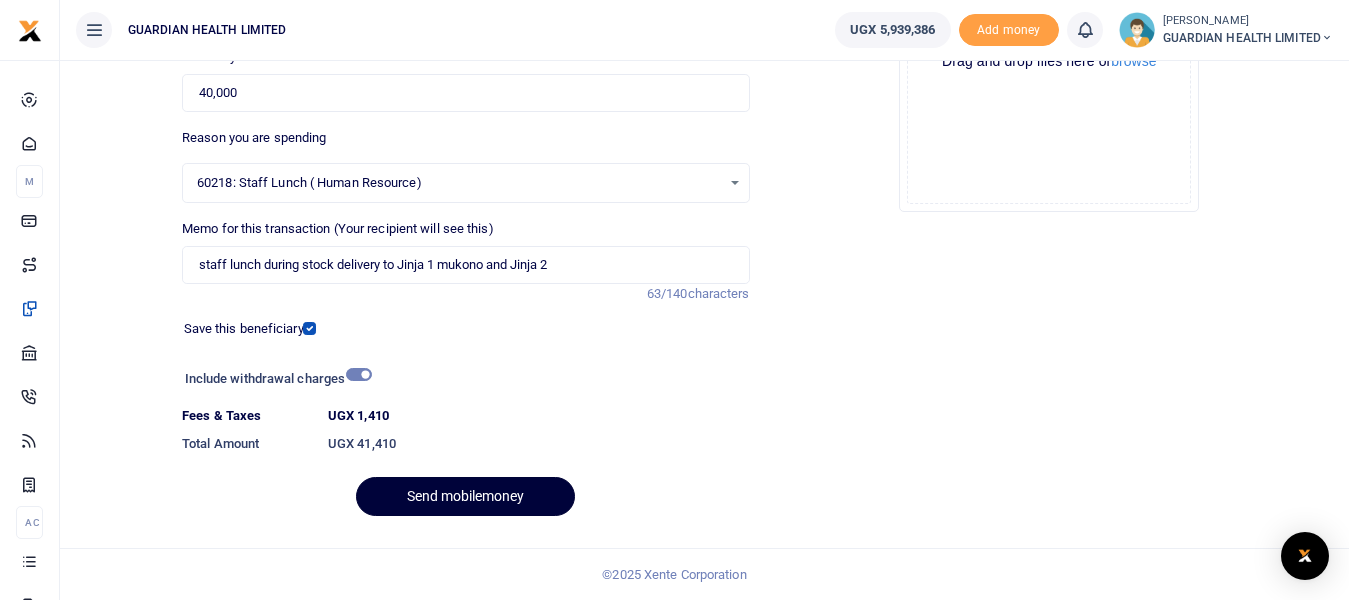 click on "Send mobilemoney" at bounding box center [465, 496] 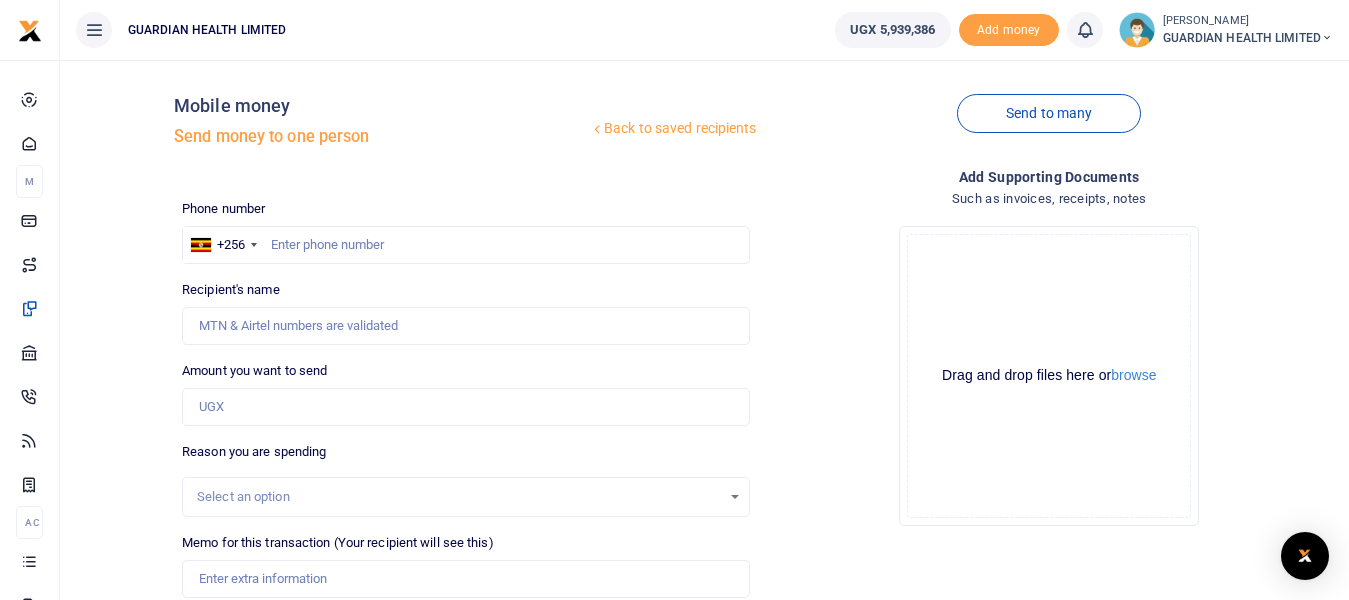 scroll, scrollTop: 0, scrollLeft: 0, axis: both 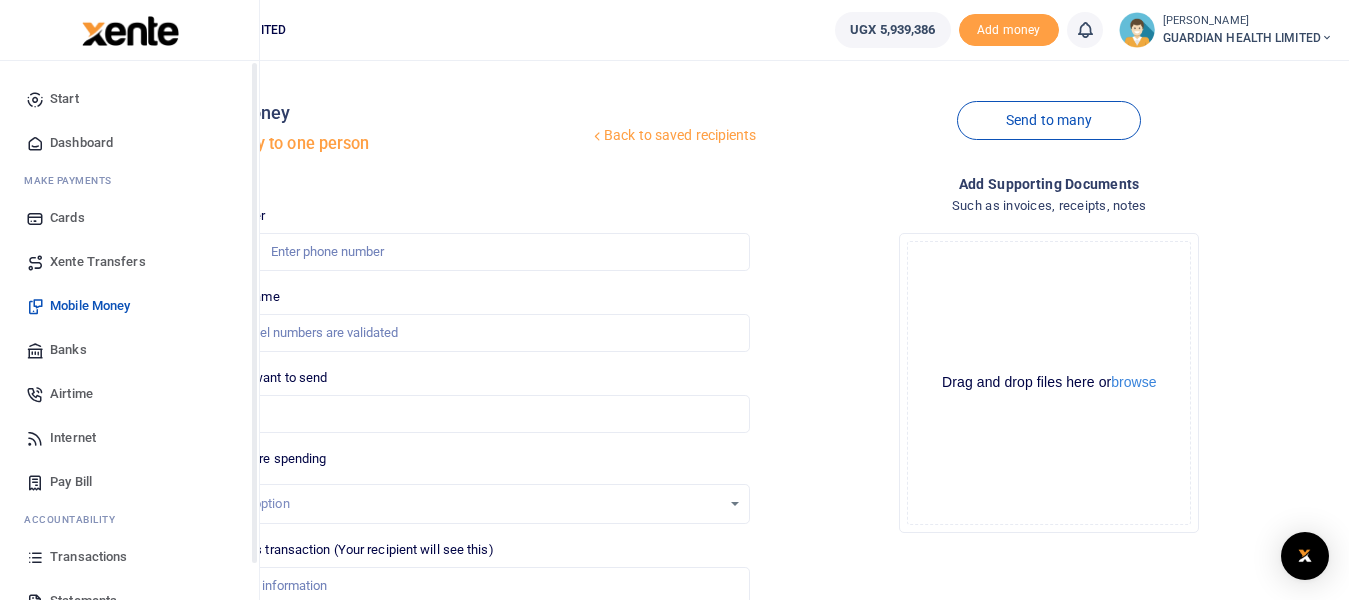 click on "Dashboard" at bounding box center [81, 143] 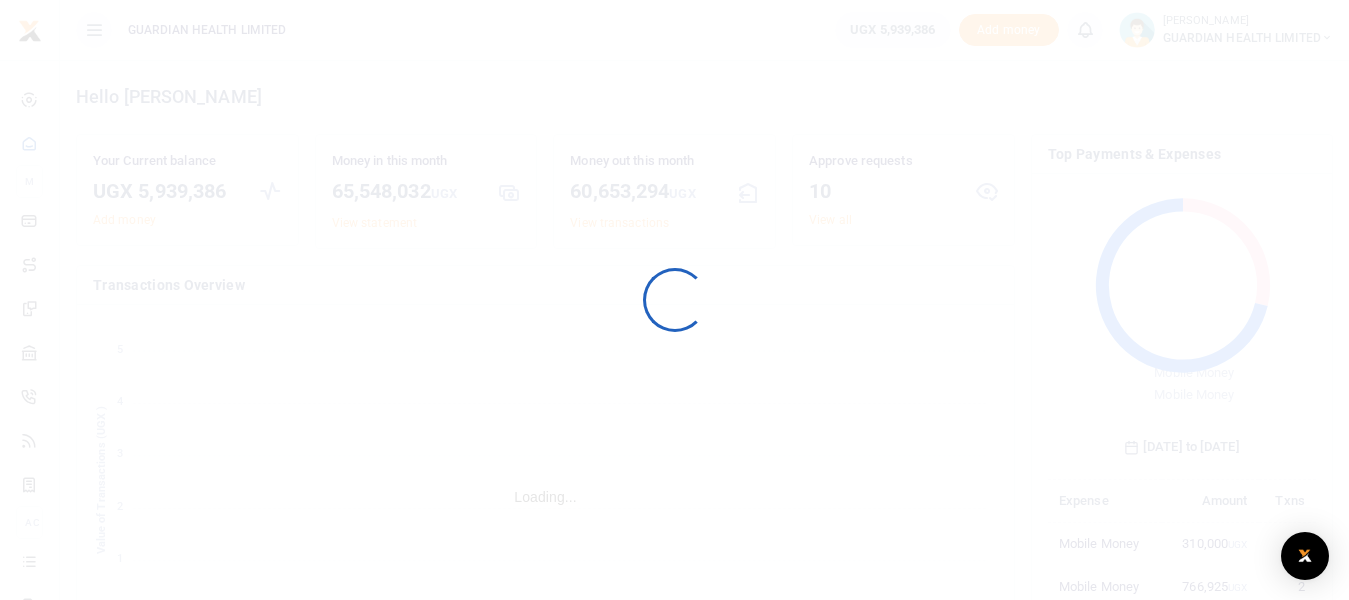 scroll, scrollTop: 0, scrollLeft: 0, axis: both 